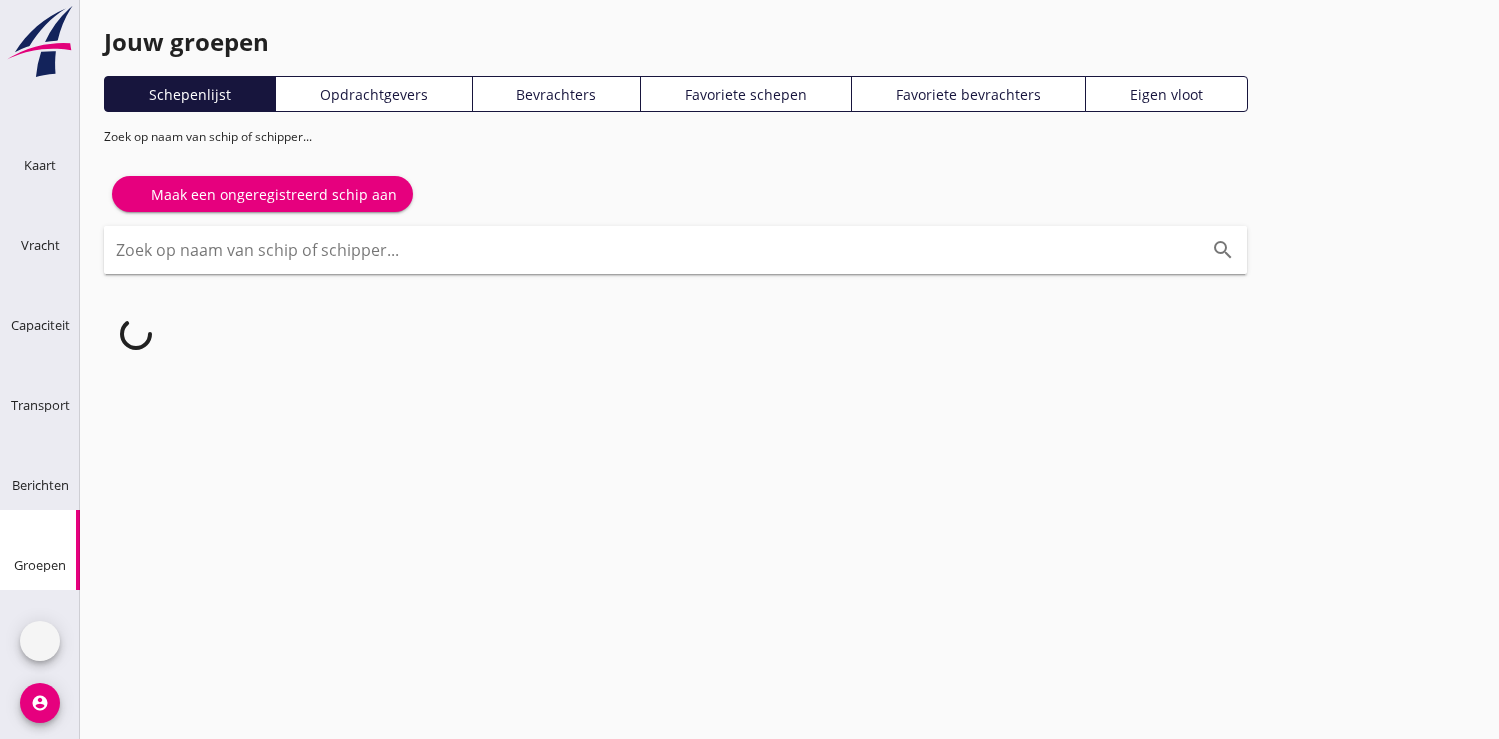 scroll, scrollTop: 0, scrollLeft: 0, axis: both 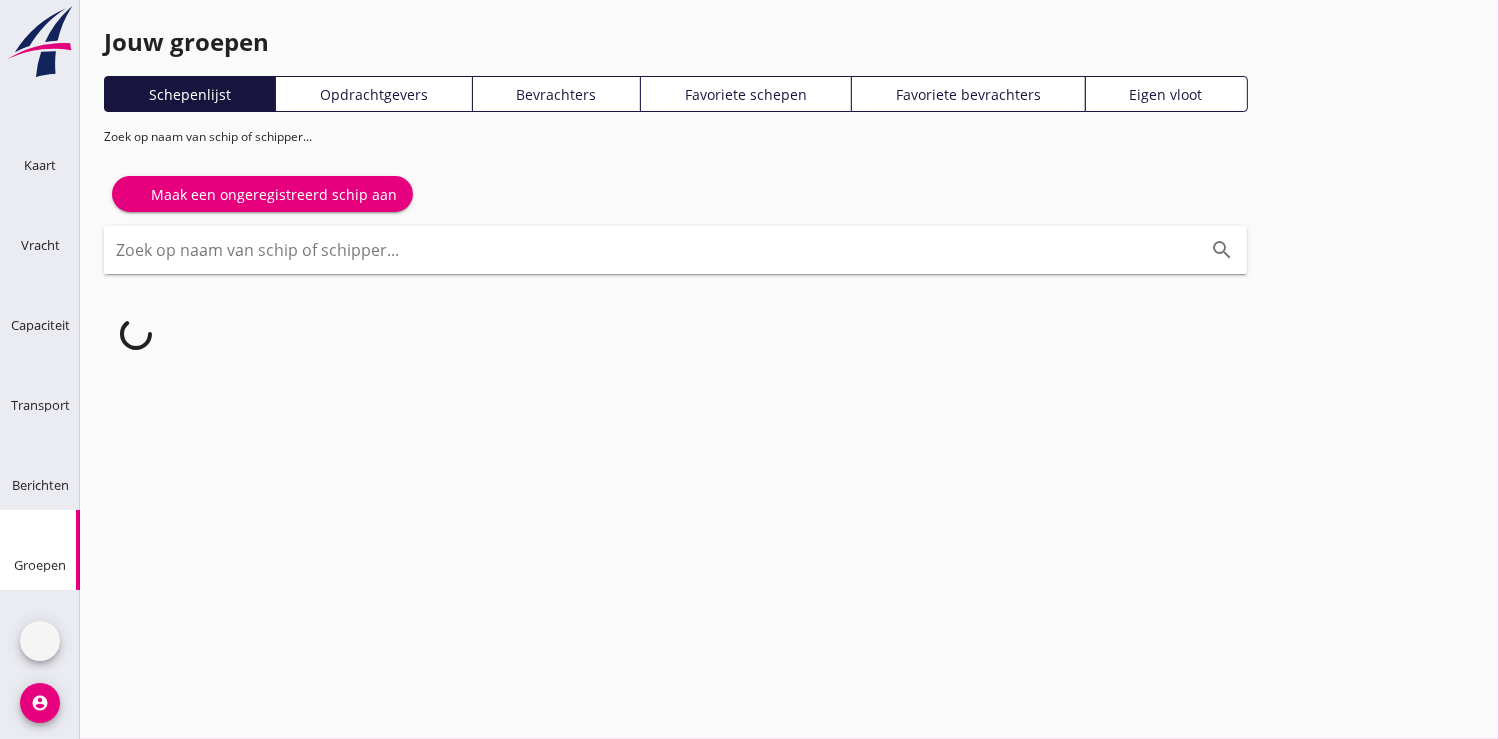 click at bounding box center (647, 250) 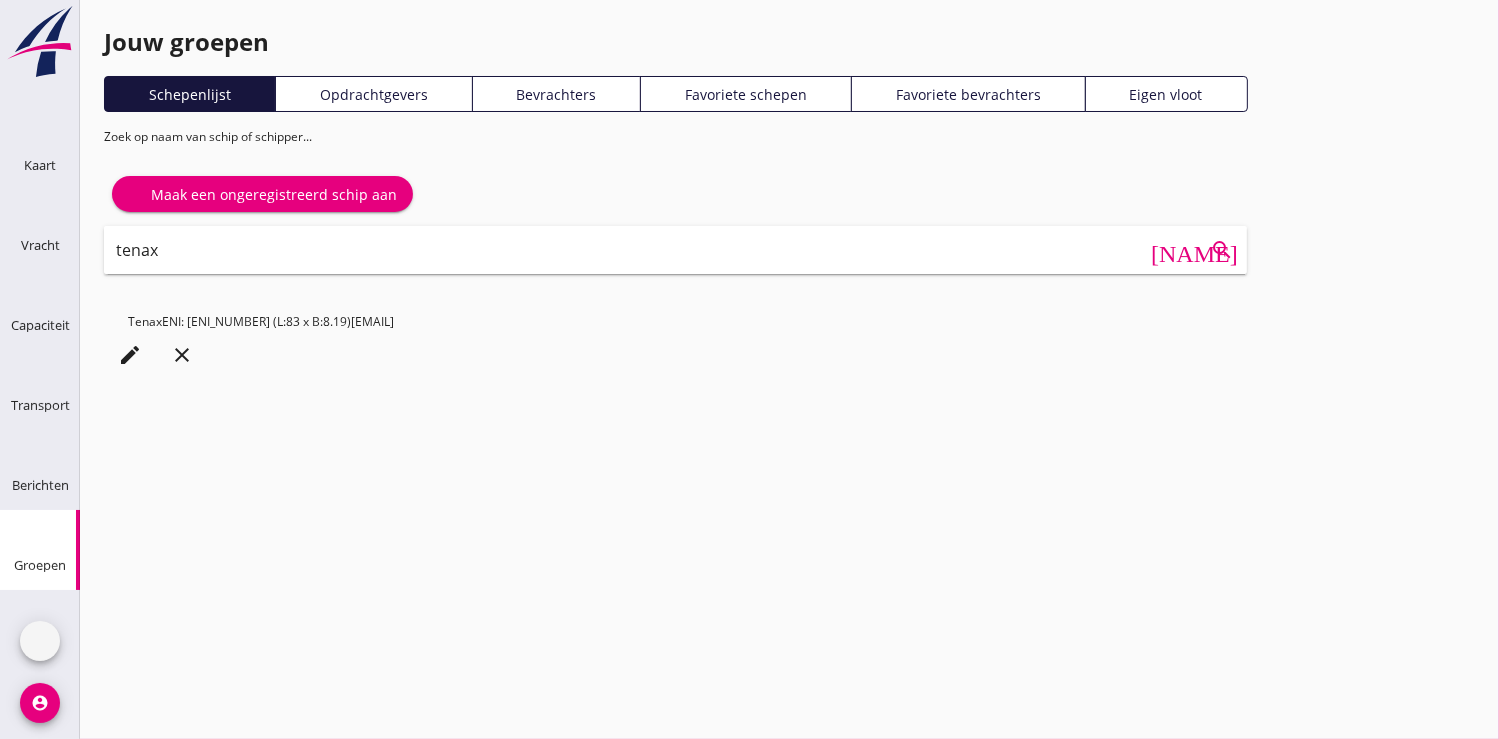 type on "tenax" 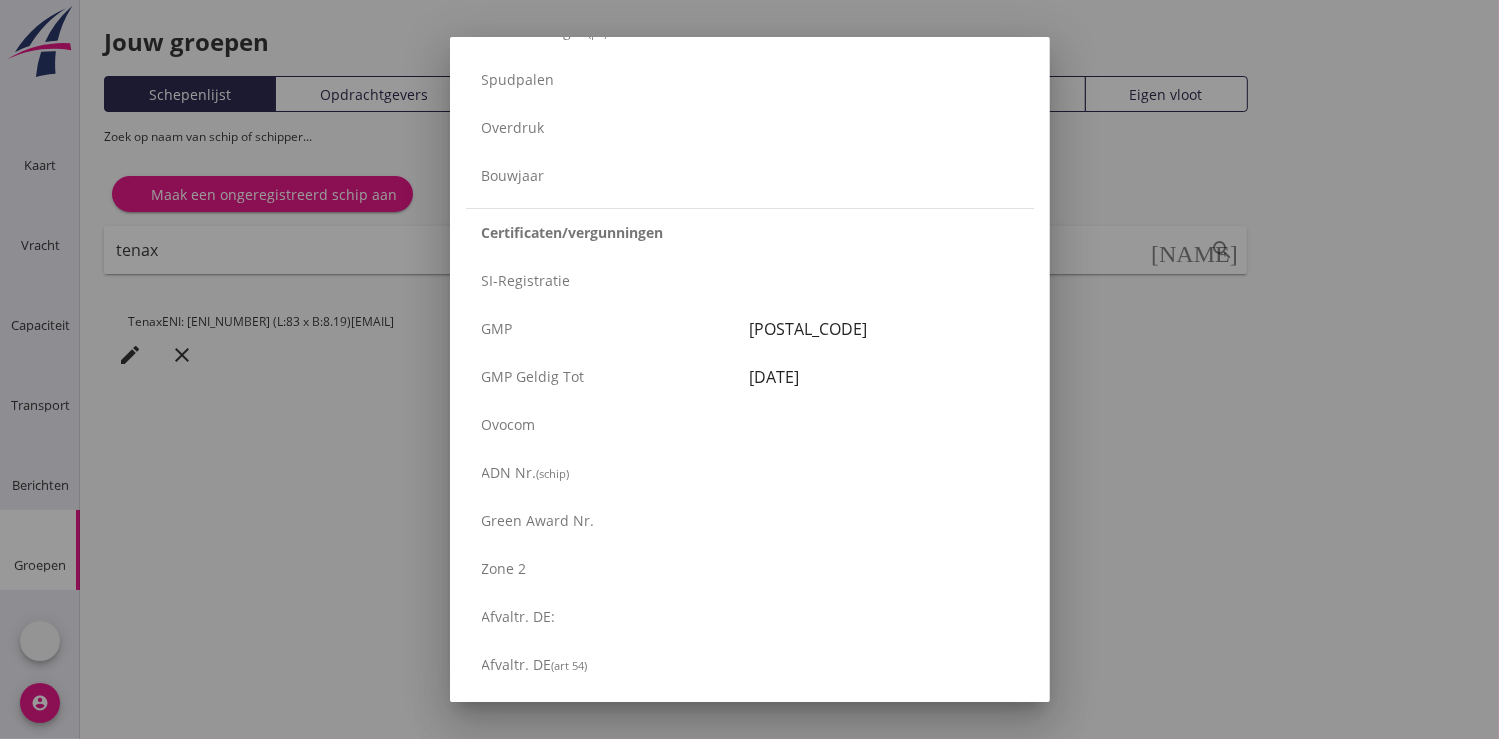 scroll, scrollTop: 3396, scrollLeft: 0, axis: vertical 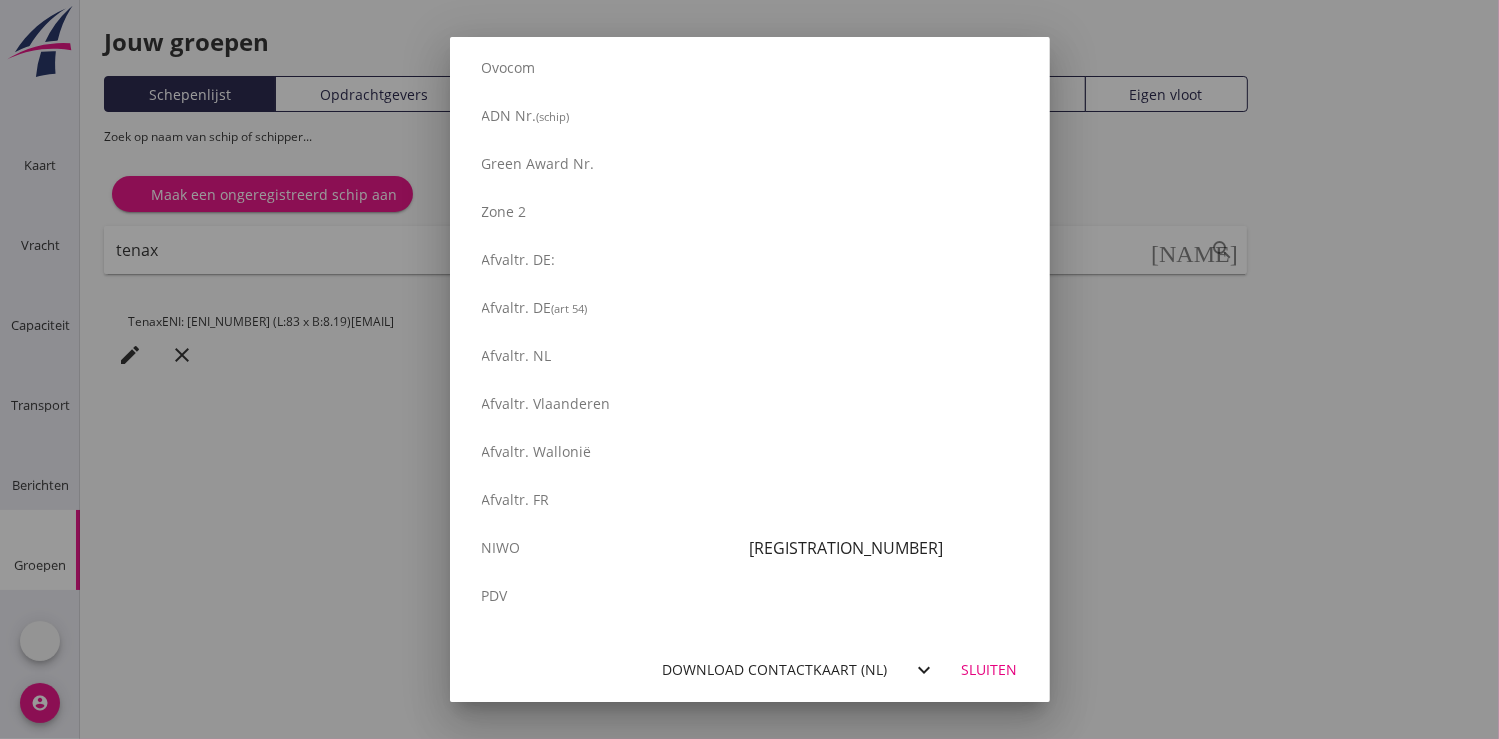 click on "Download contactkaart (nl)" at bounding box center (775, 669) 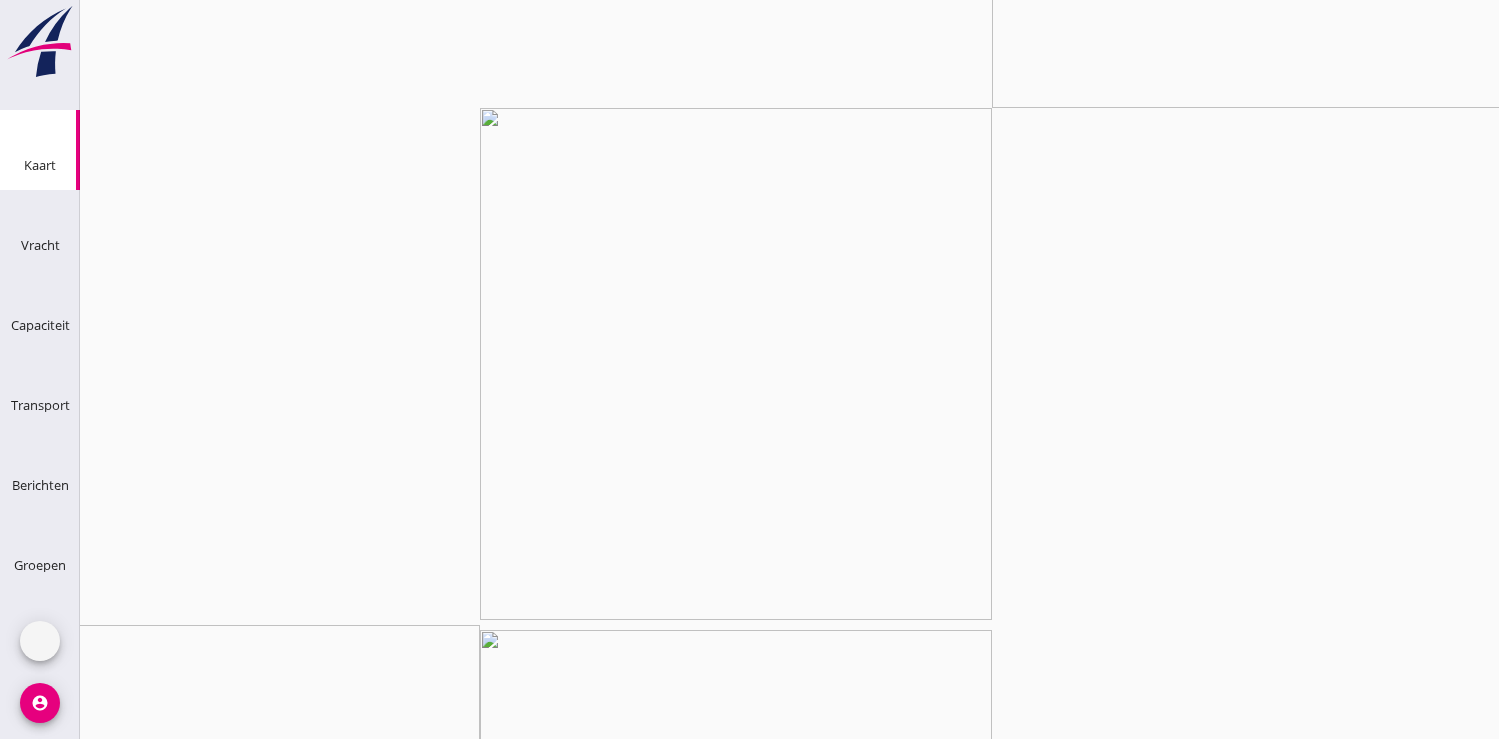 click at bounding box center (24, 360) 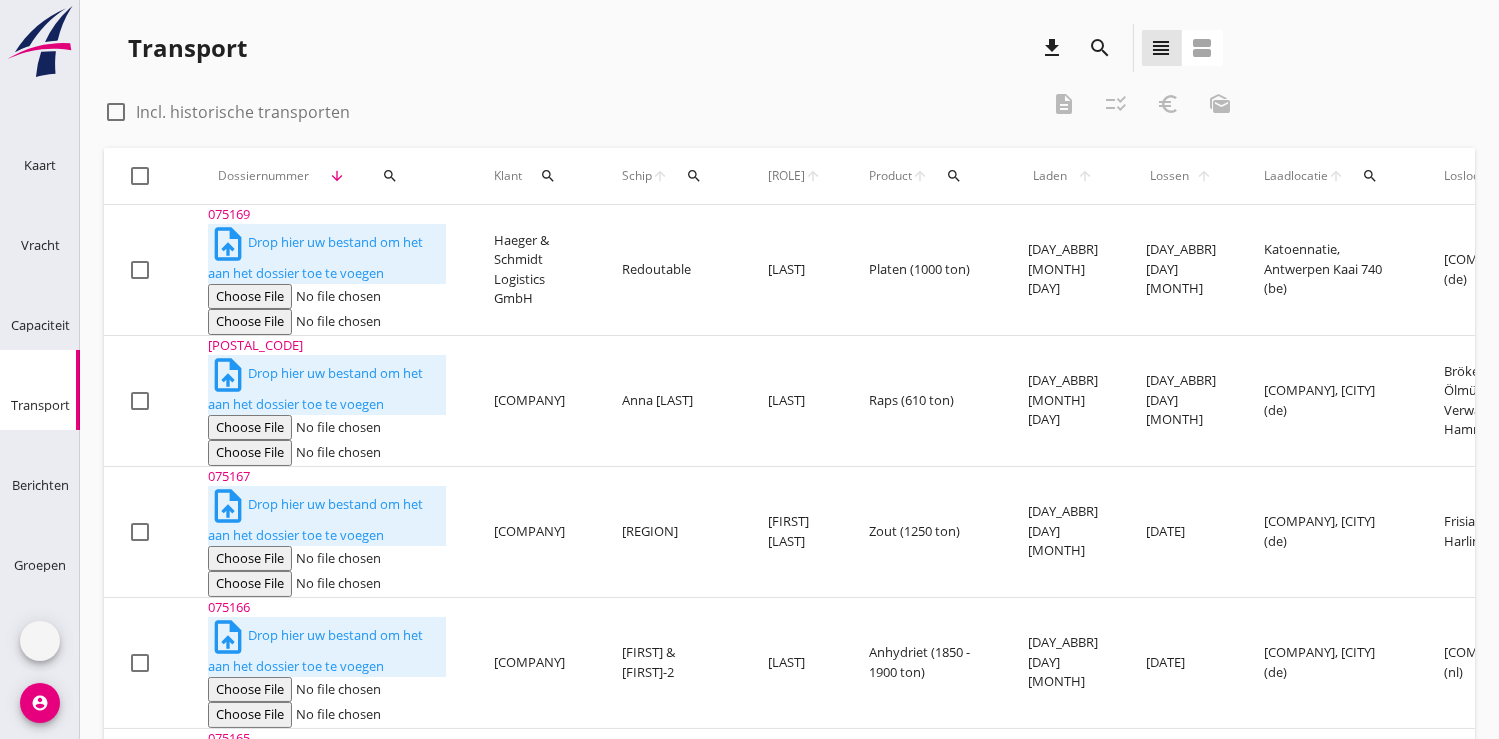 click on "search" at bounding box center (390, 176) 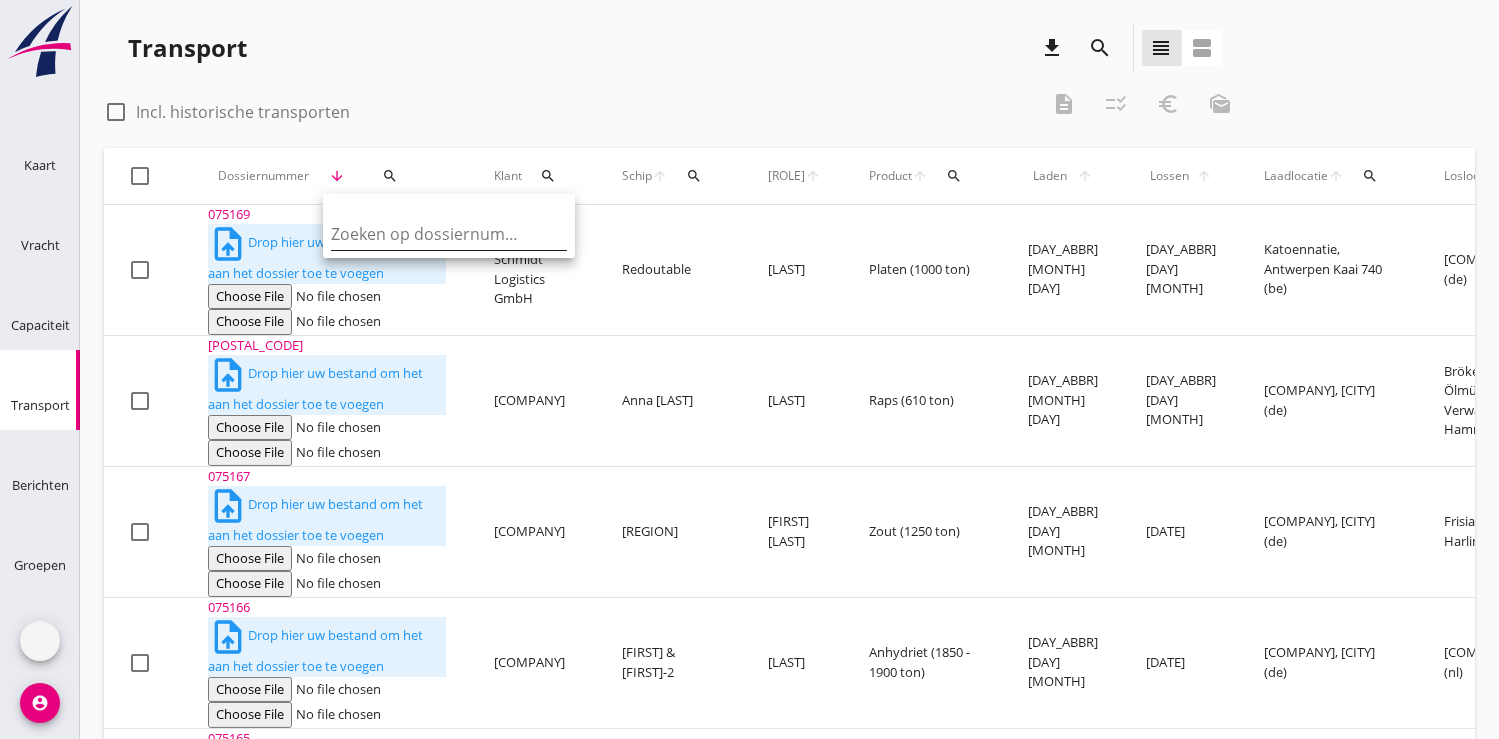 click at bounding box center [435, 234] 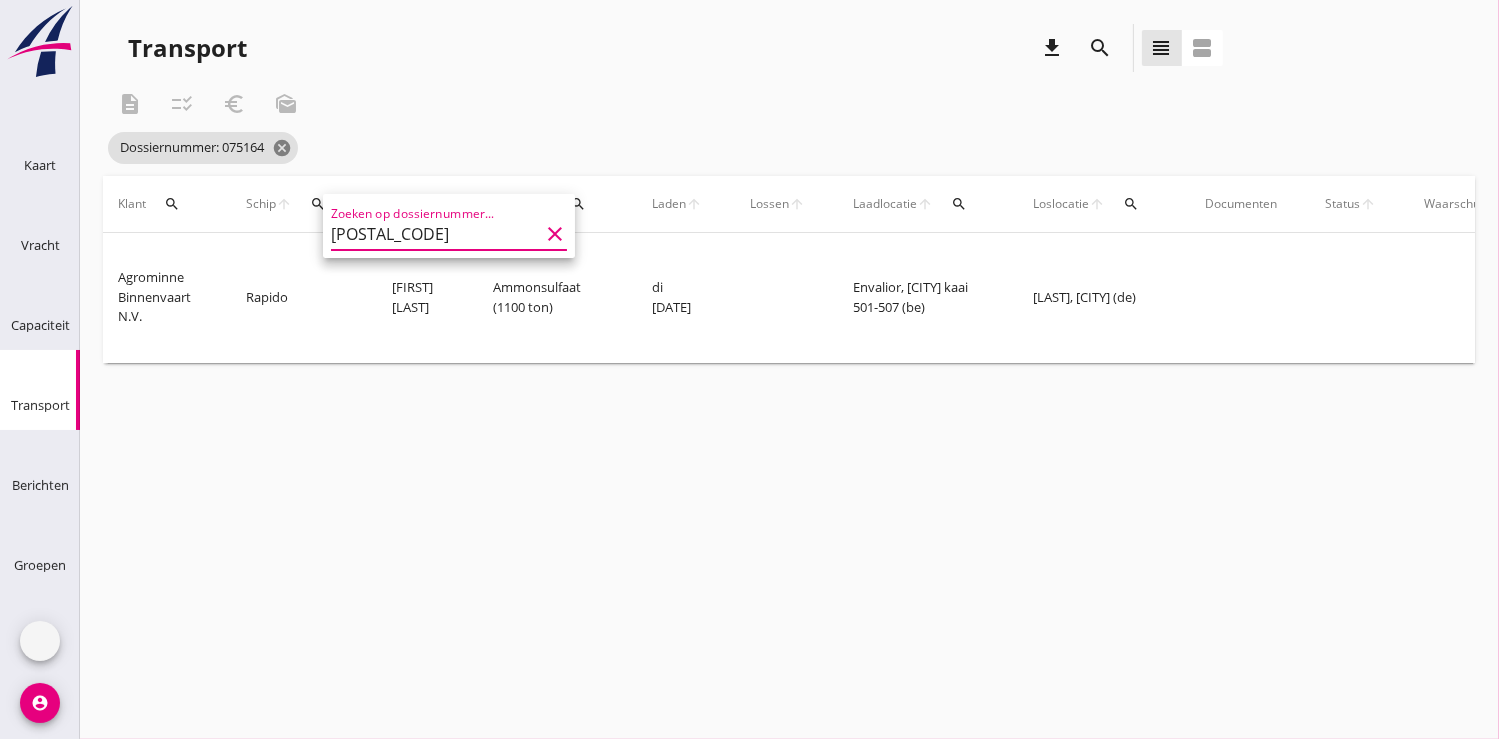 scroll, scrollTop: 0, scrollLeft: 446, axis: horizontal 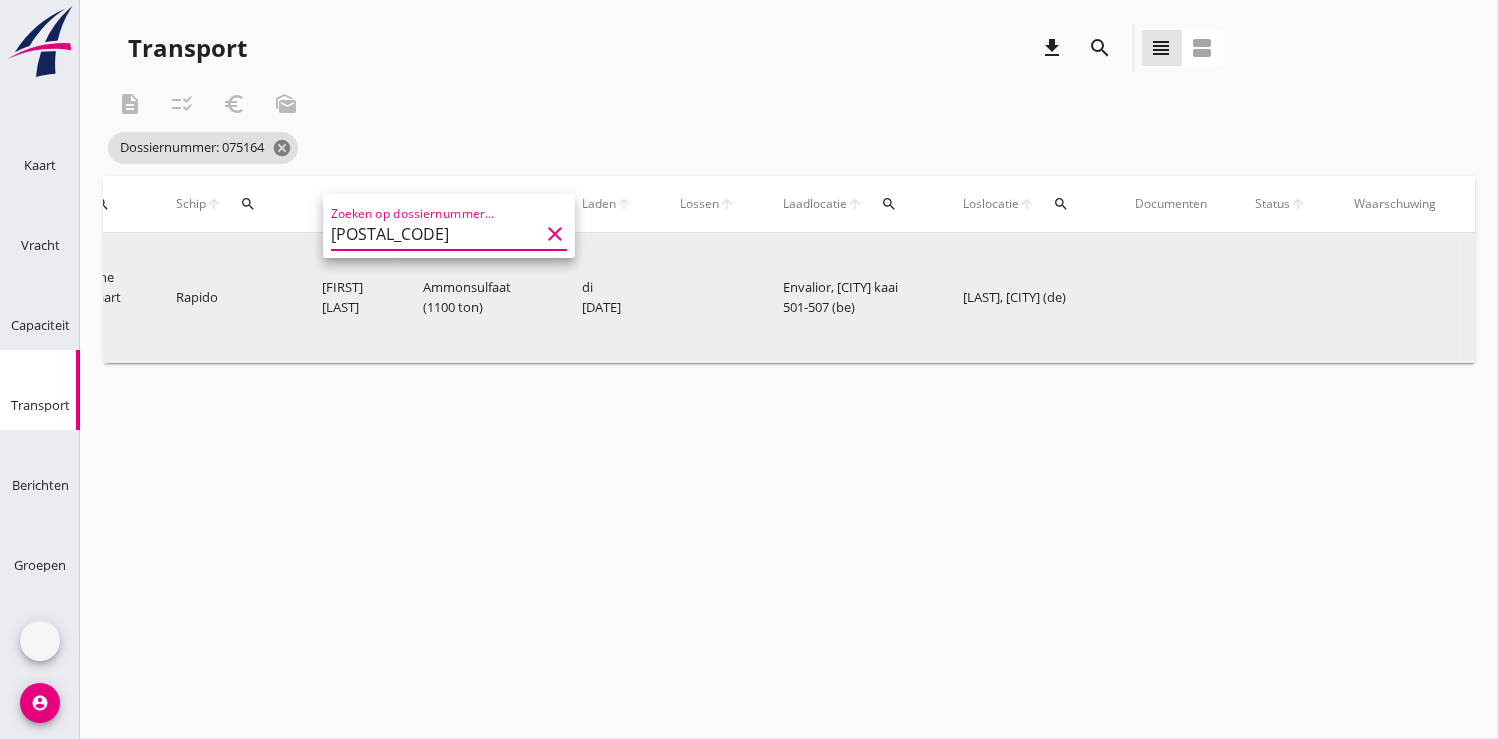type on "[POSTAL_CODE]" 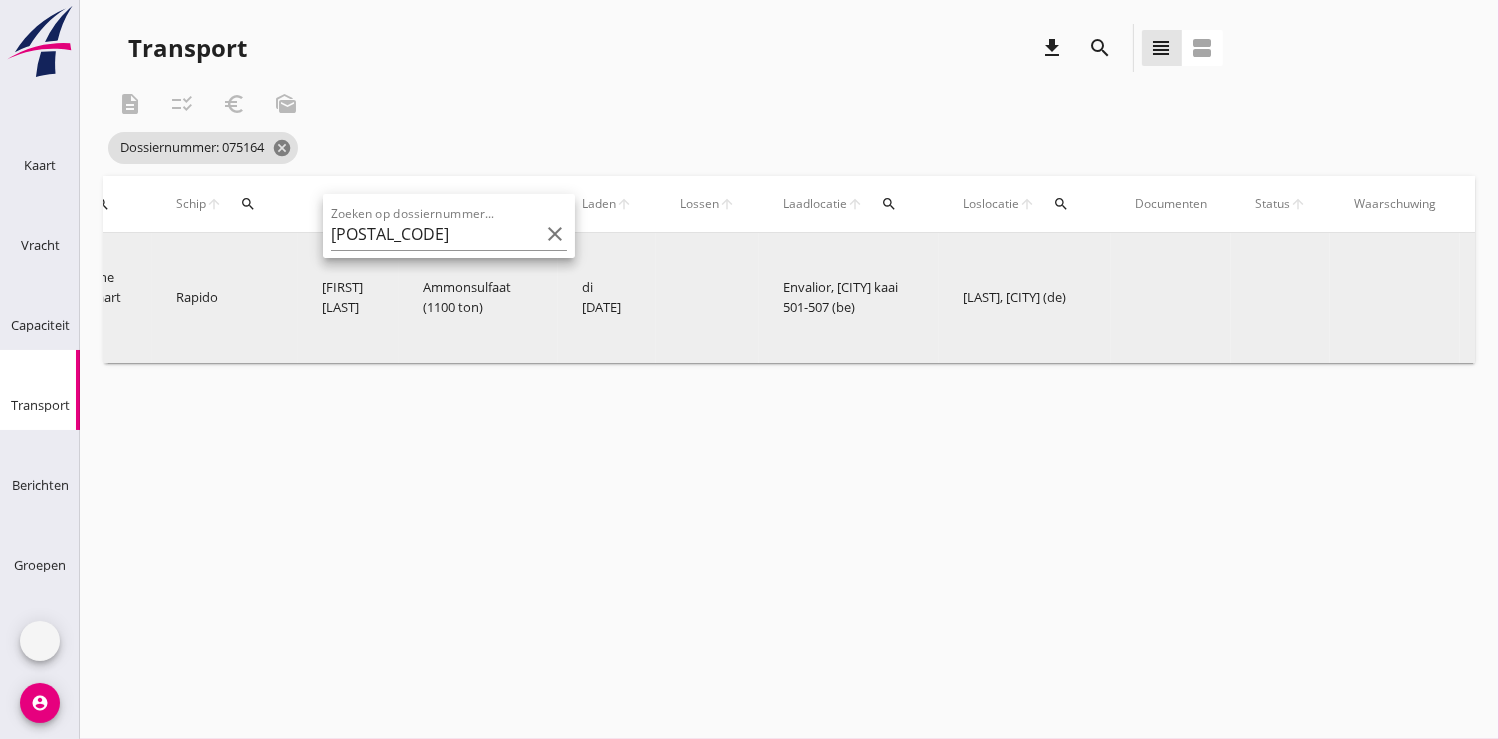 click on "more_horiz" at bounding box center [1520, 298] 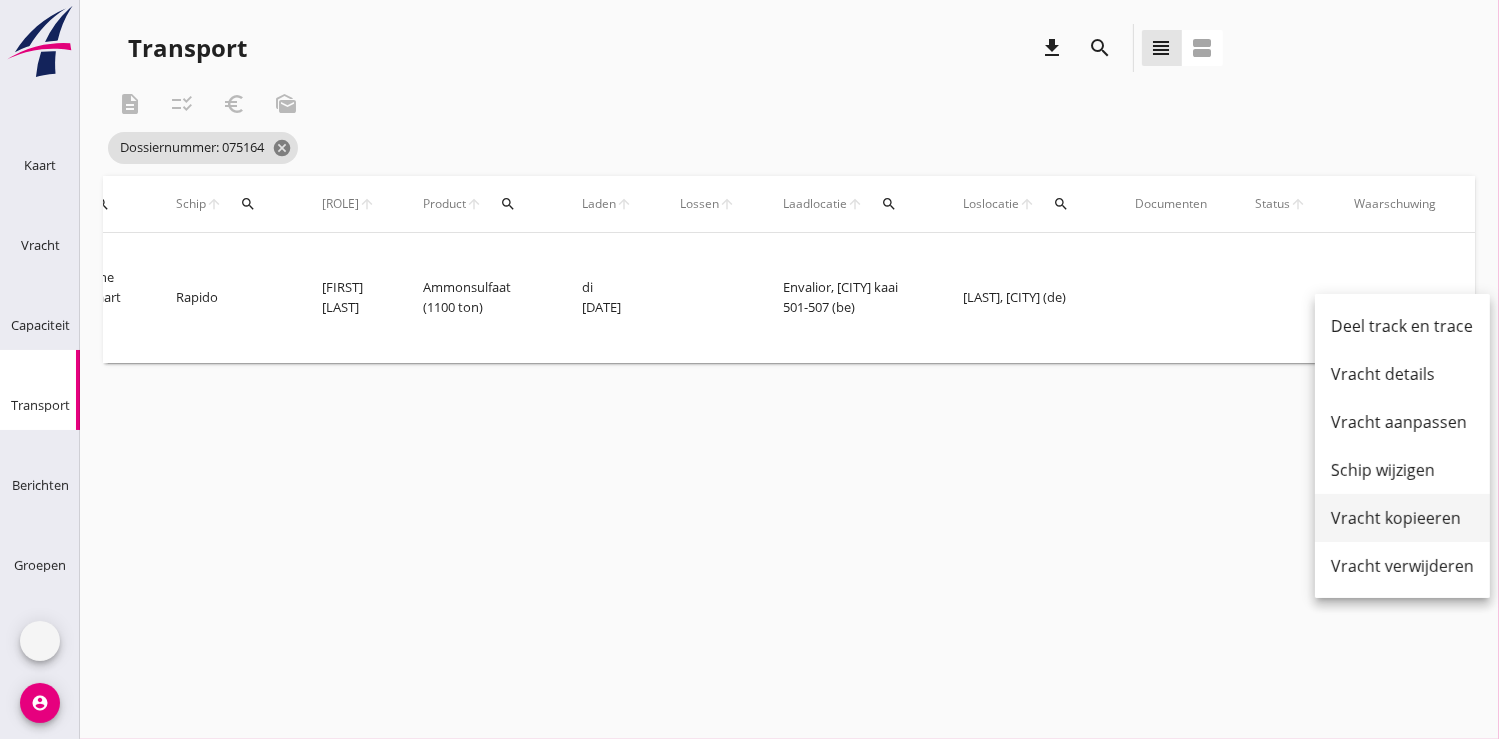 click on "Vracht kopieeren" at bounding box center (1402, 518) 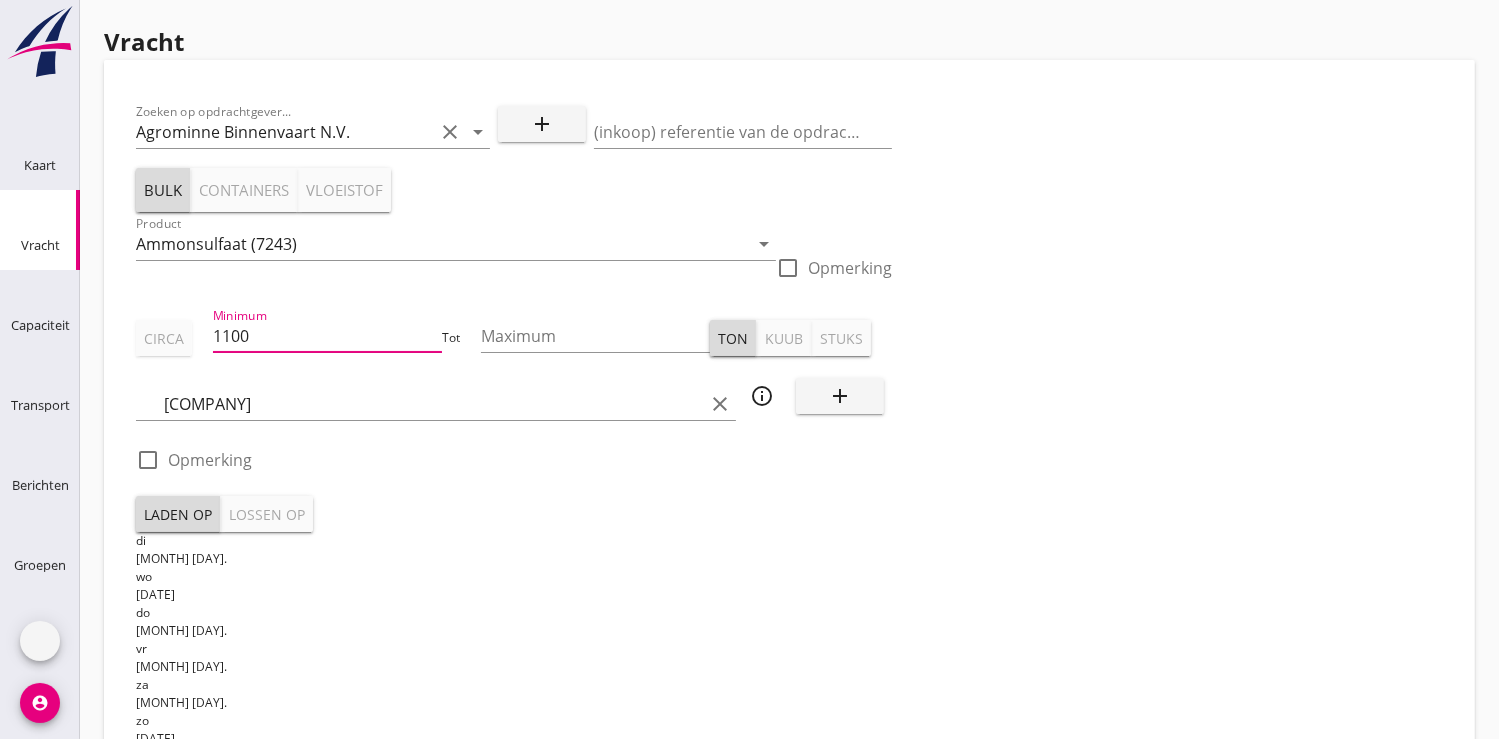 drag, startPoint x: 274, startPoint y: 342, endPoint x: 203, endPoint y: 347, distance: 71.17584 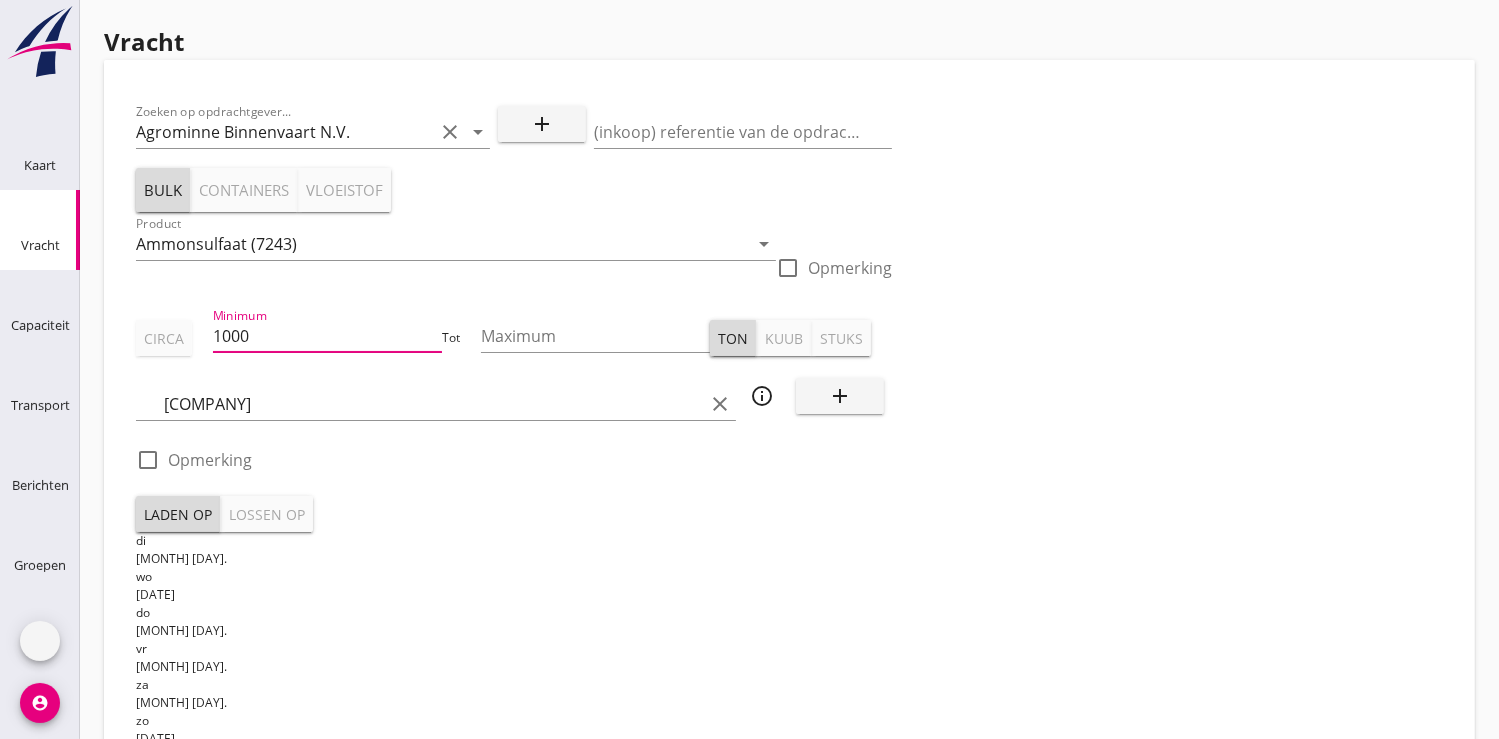 type on "1000" 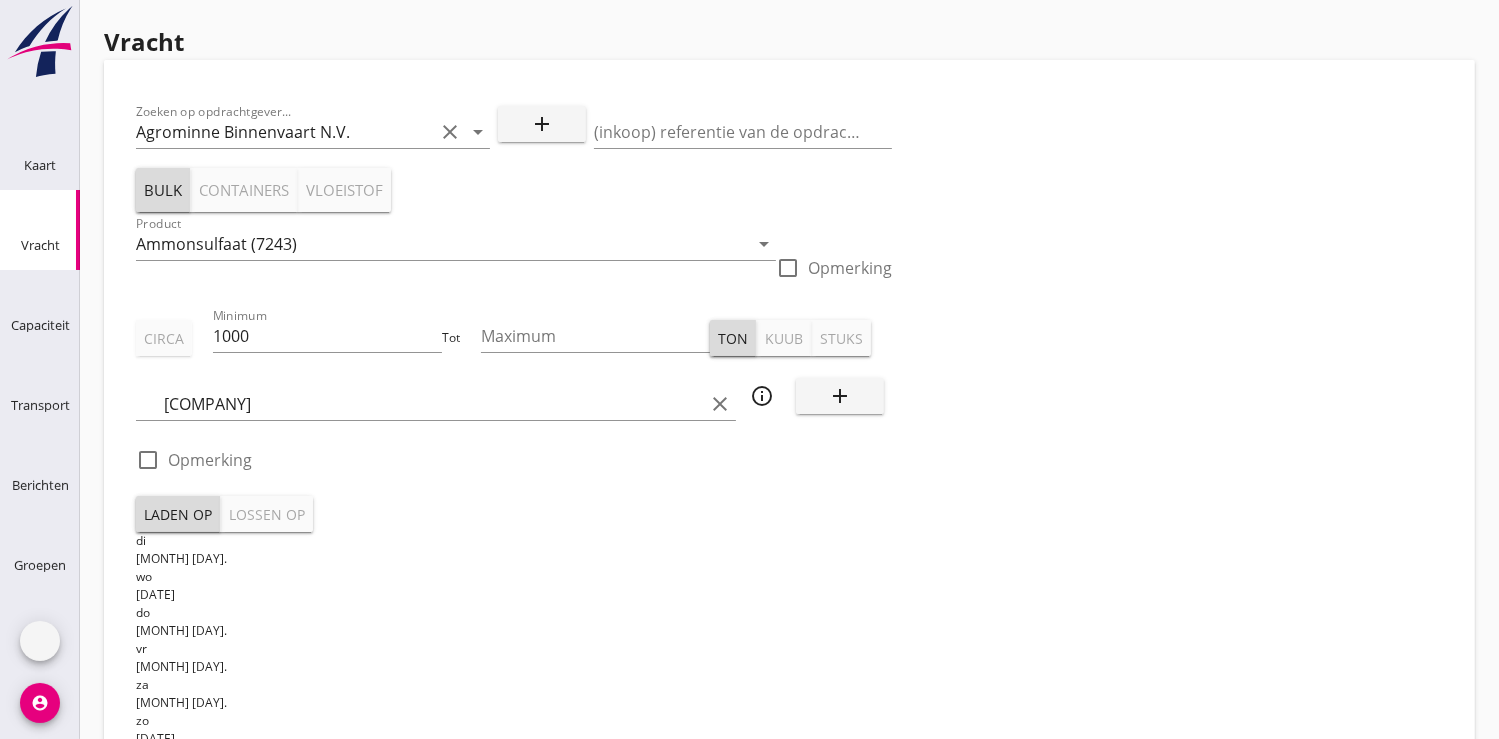 click at bounding box center (148, 913) 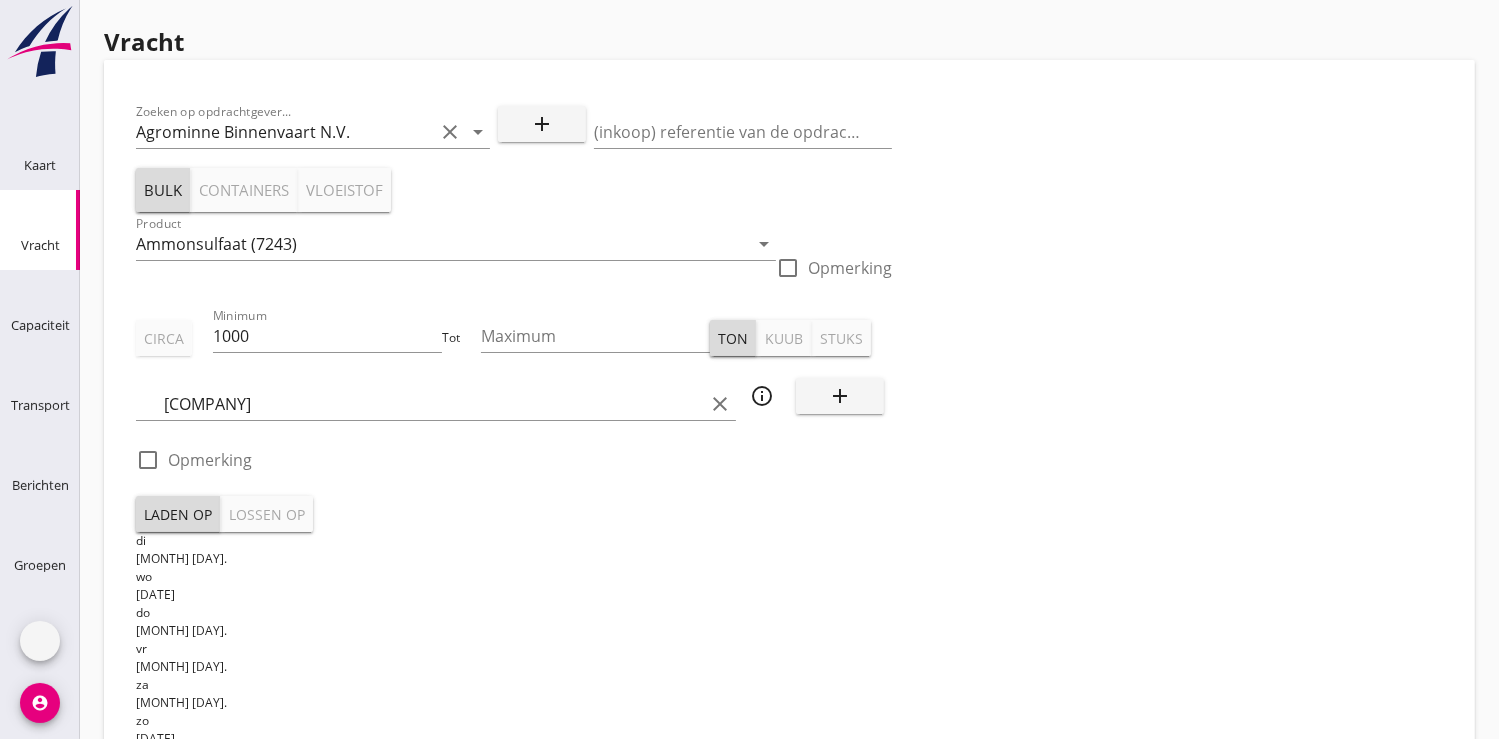type on "14:00" 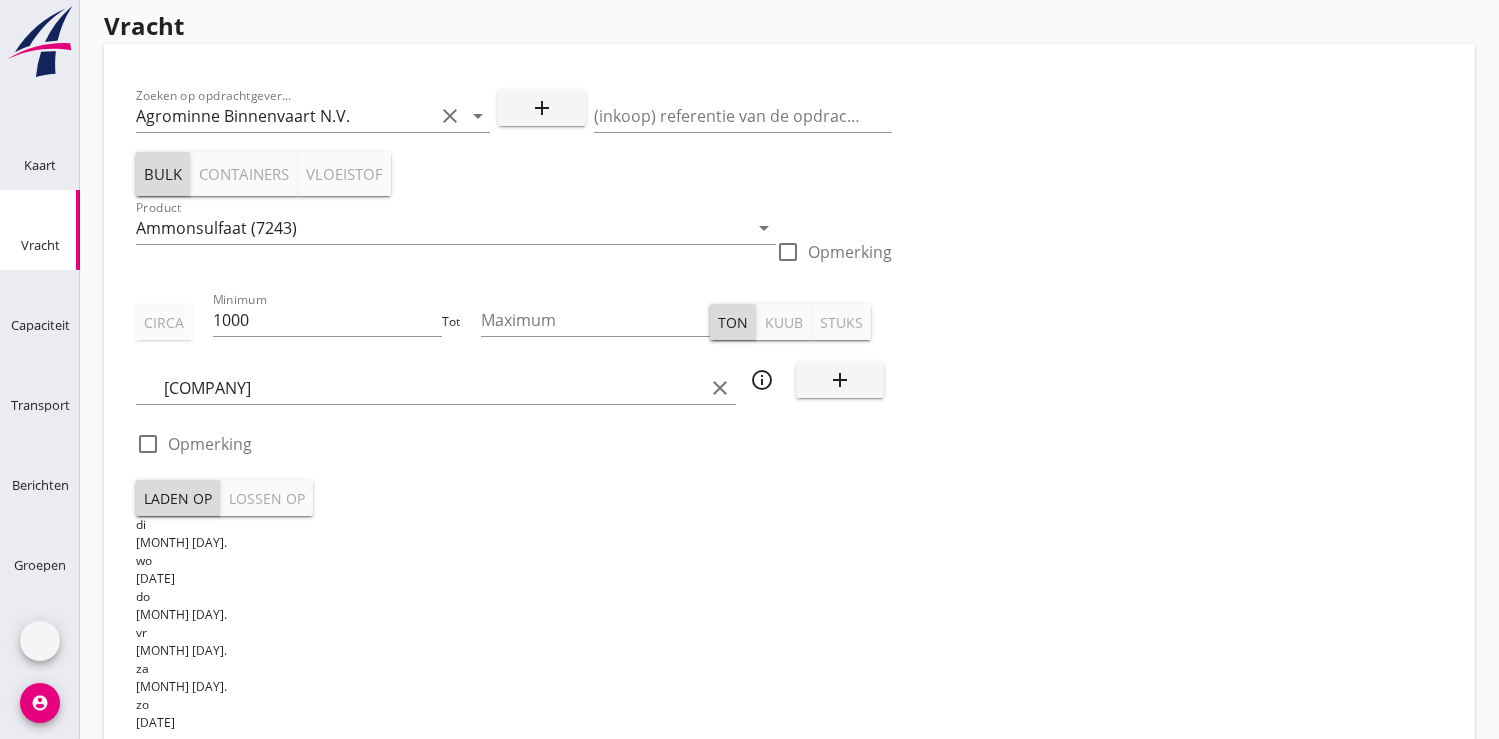 scroll, scrollTop: 223, scrollLeft: 0, axis: vertical 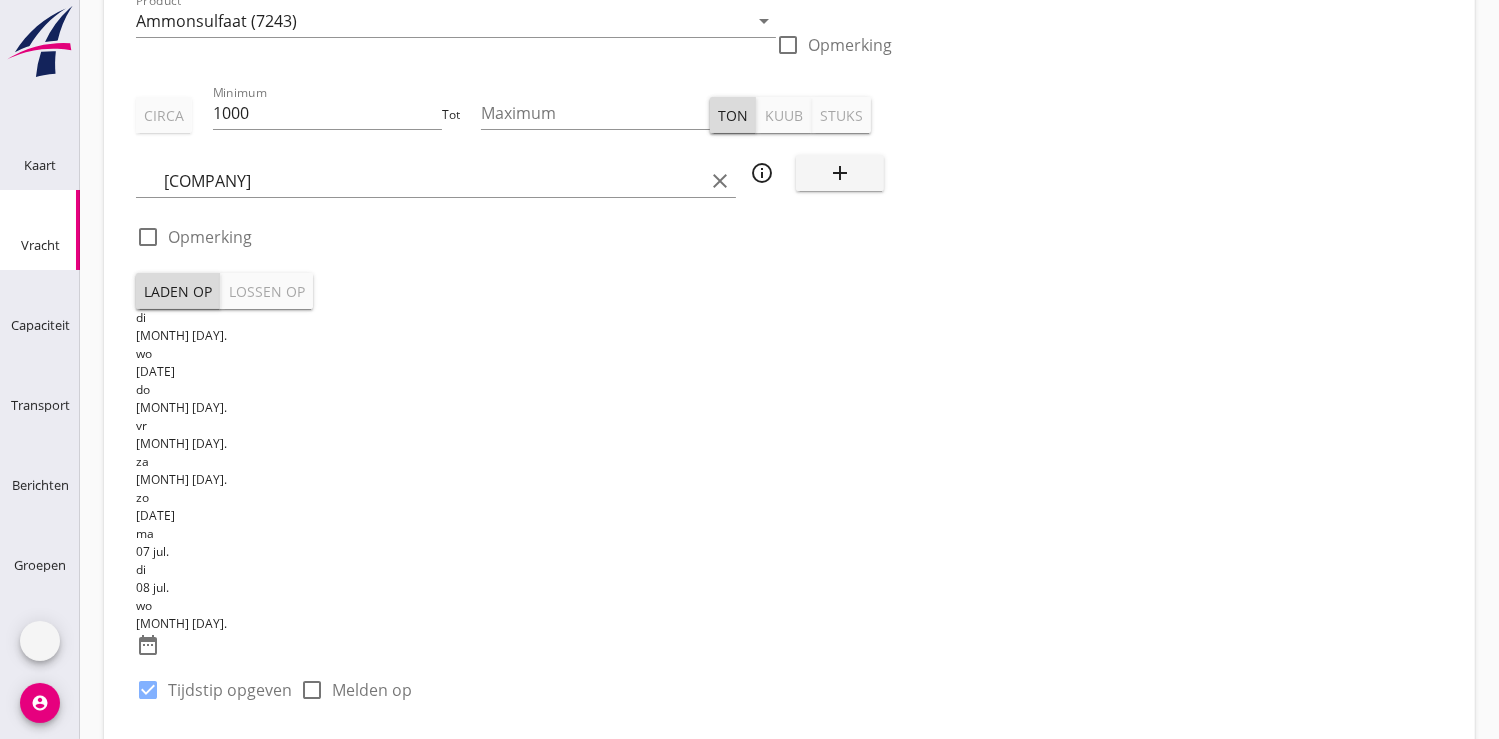 click on "Lossen op" at bounding box center [267, 291] 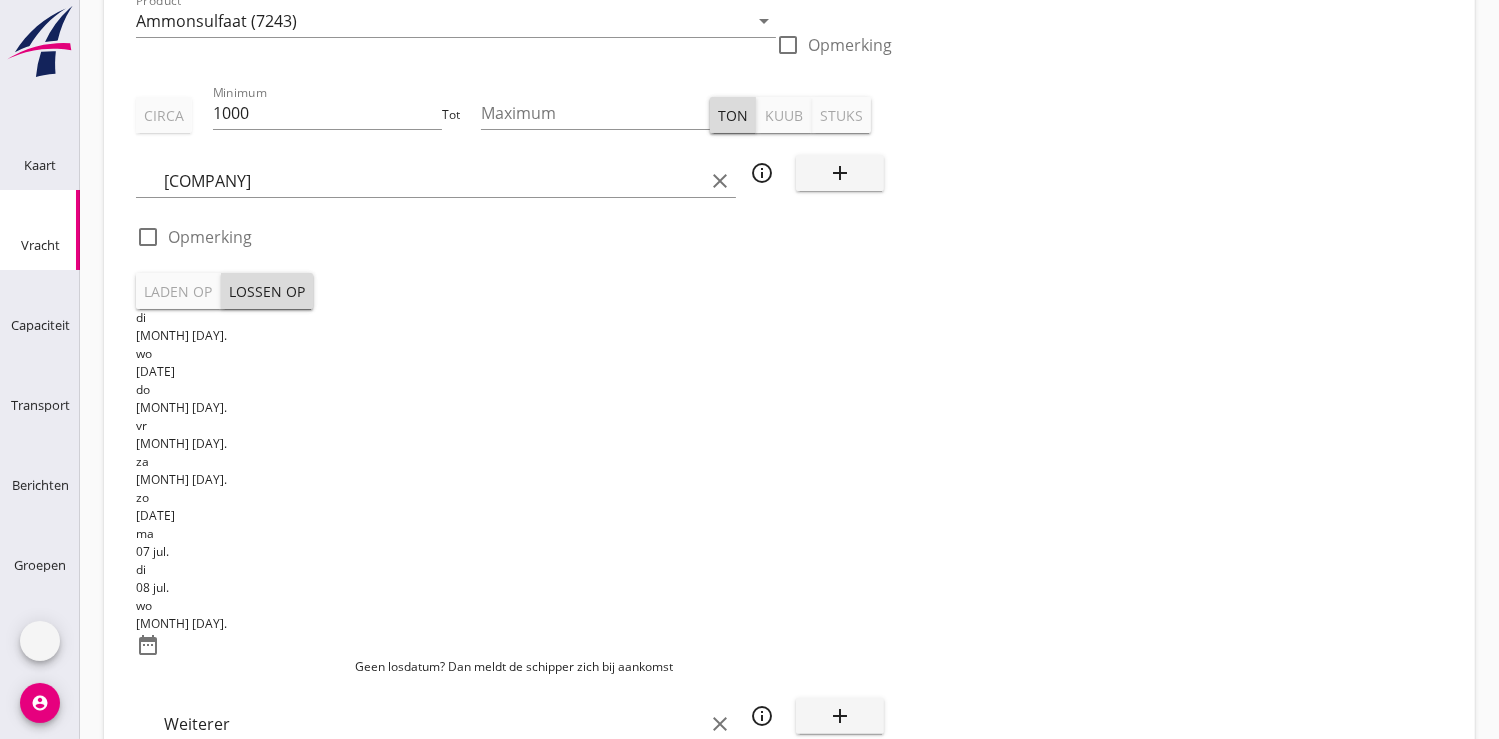 click on "date_range" at bounding box center (514, 645) 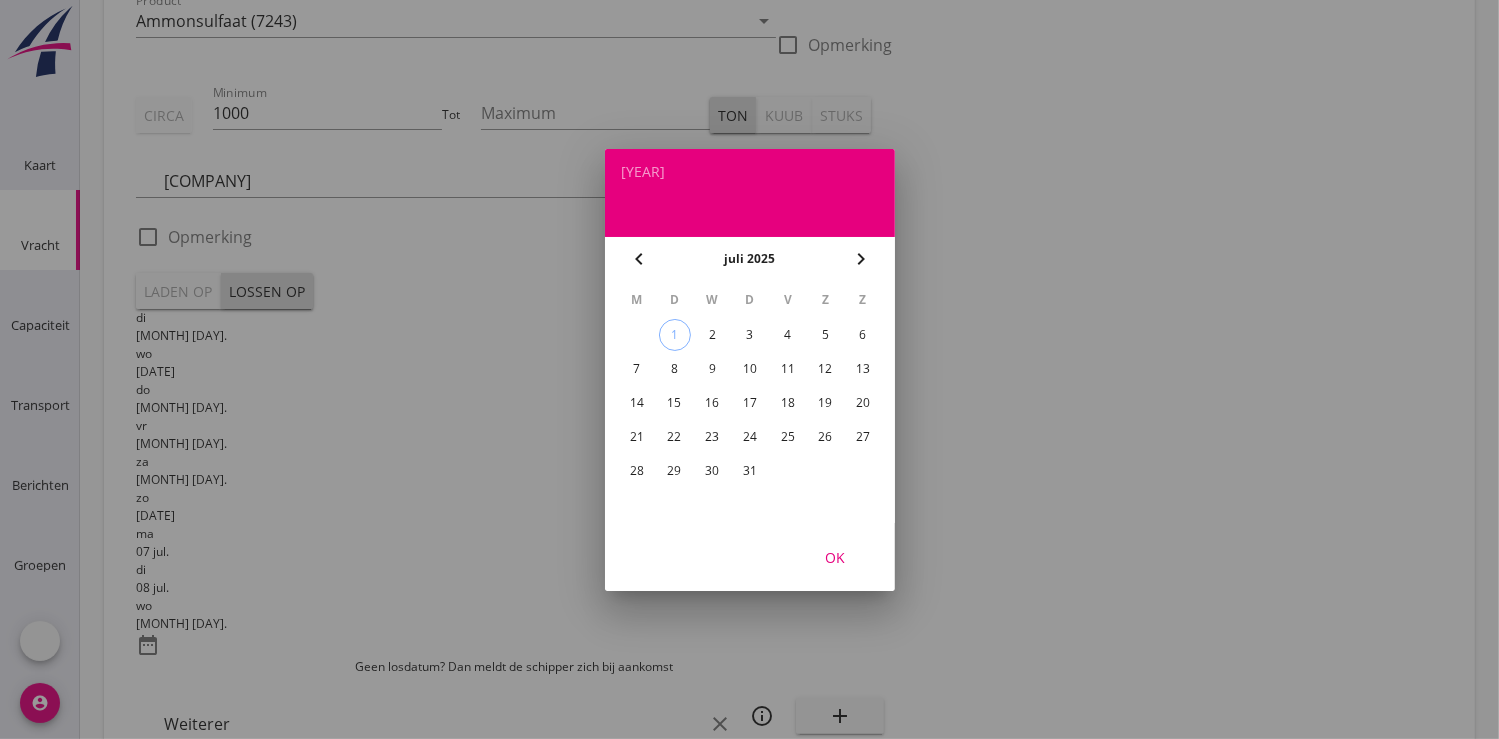 click on "10" at bounding box center (674, 335) 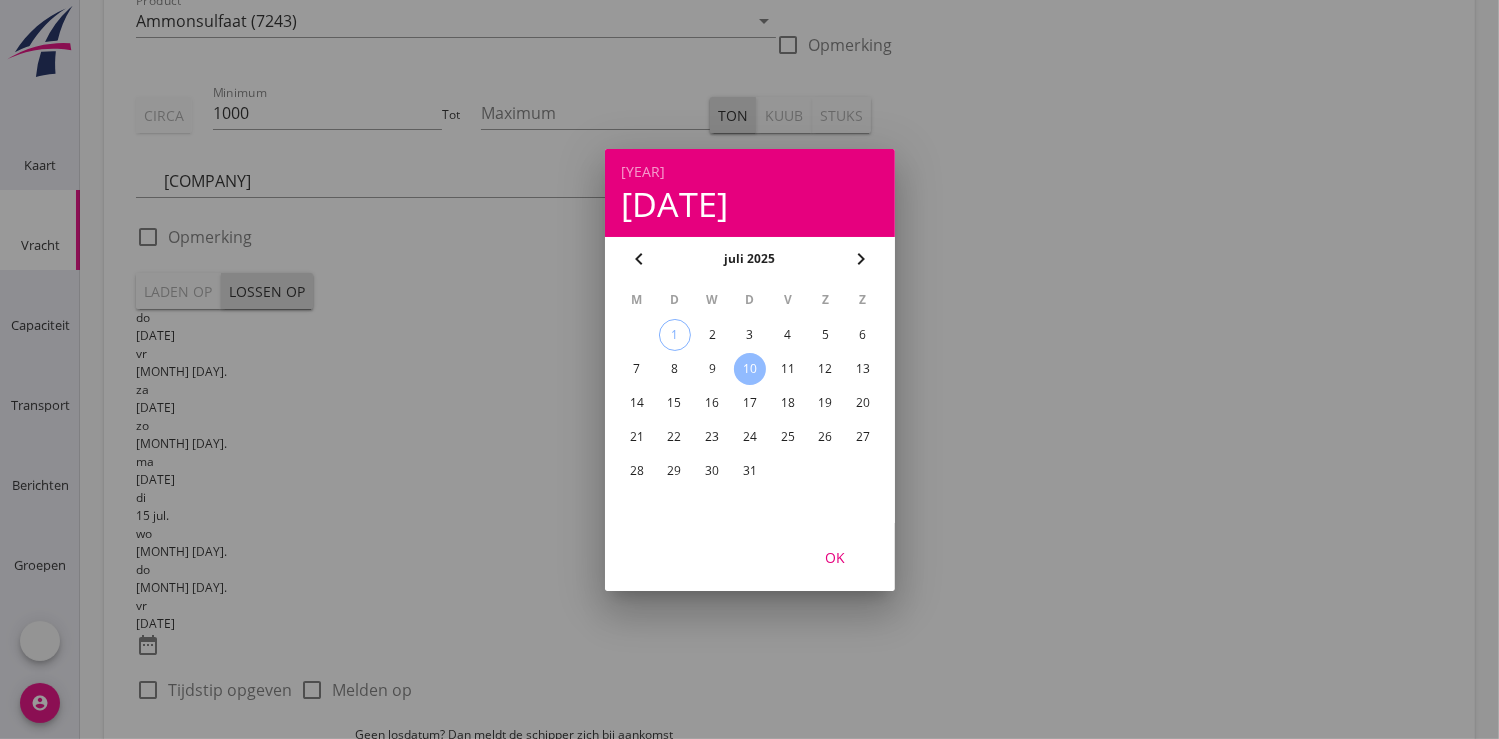 click on "OK" at bounding box center (835, 556) 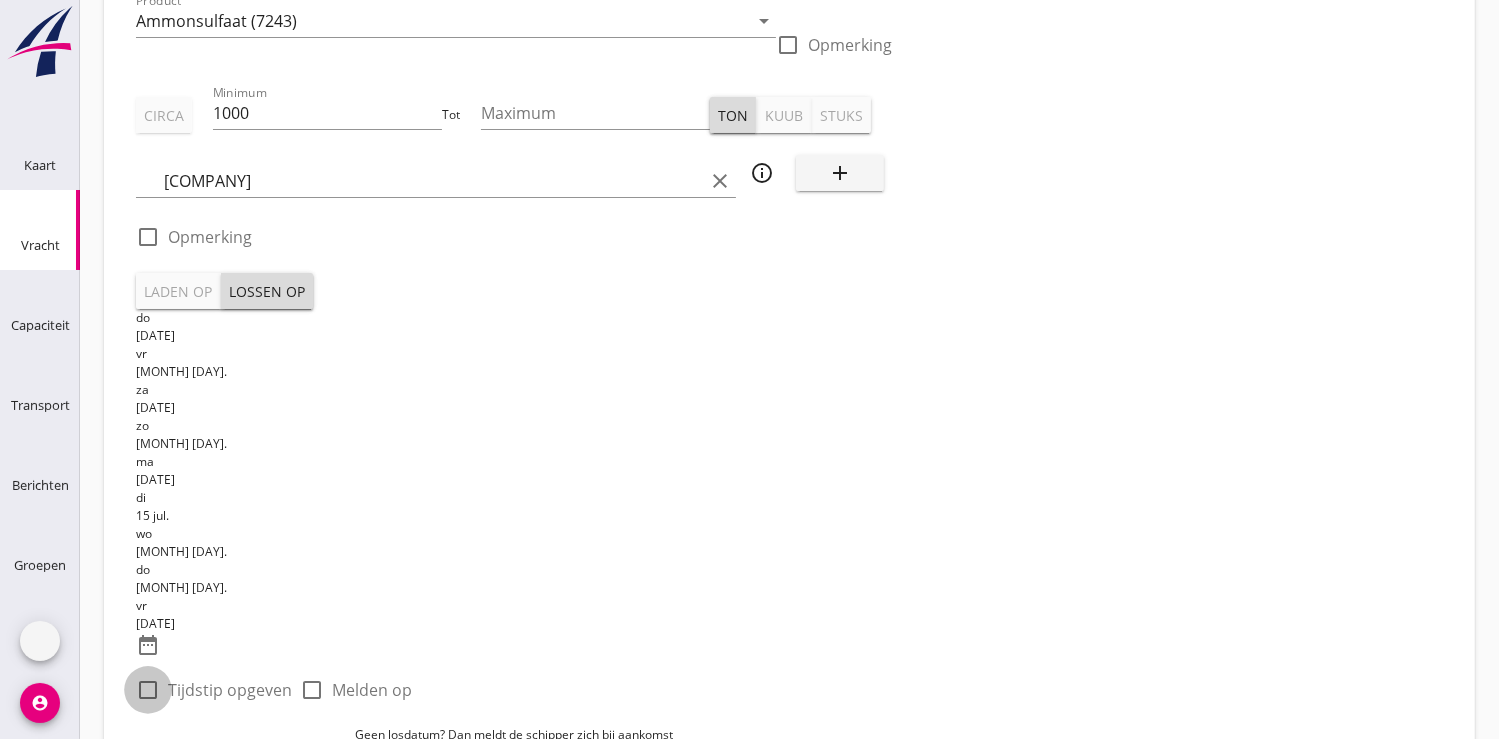 click at bounding box center [148, 690] 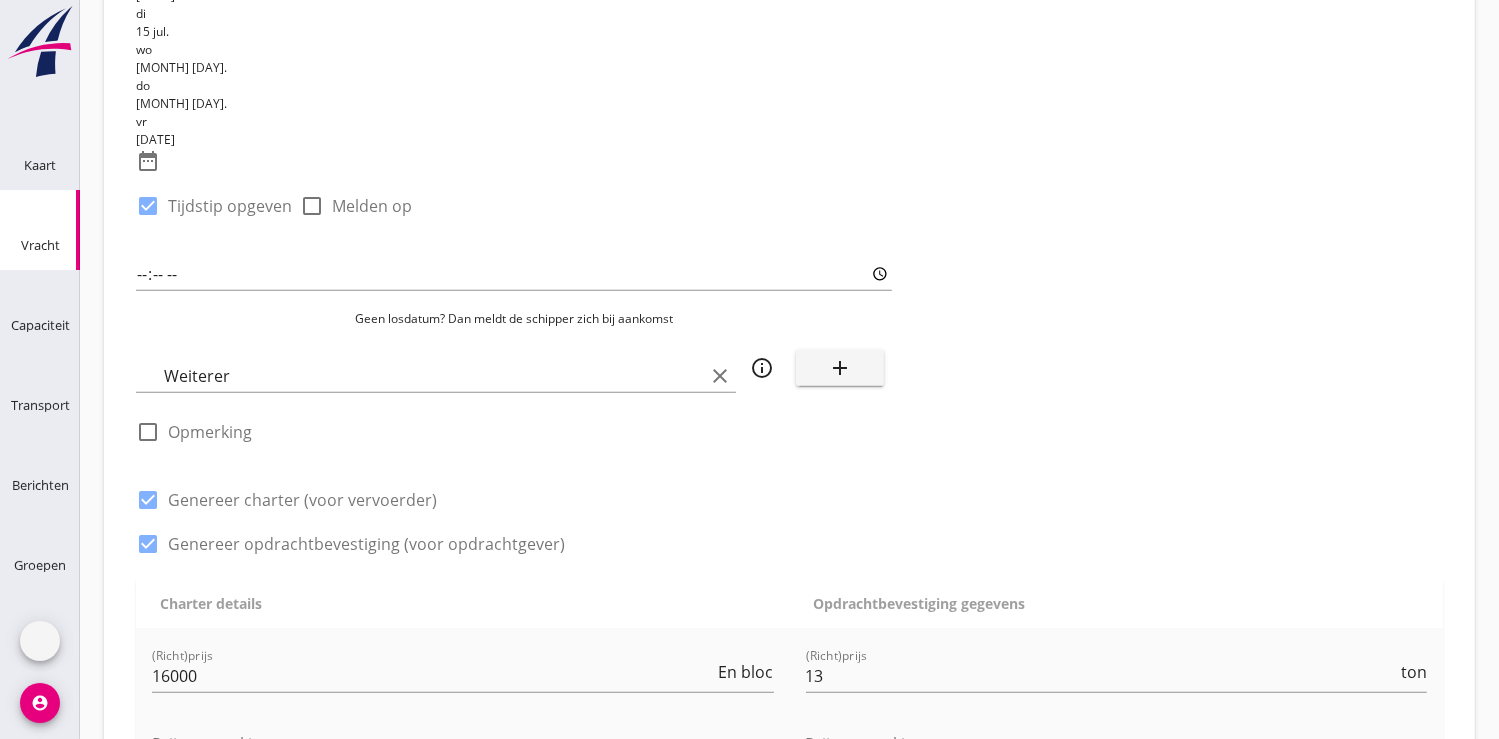 scroll, scrollTop: 779, scrollLeft: 0, axis: vertical 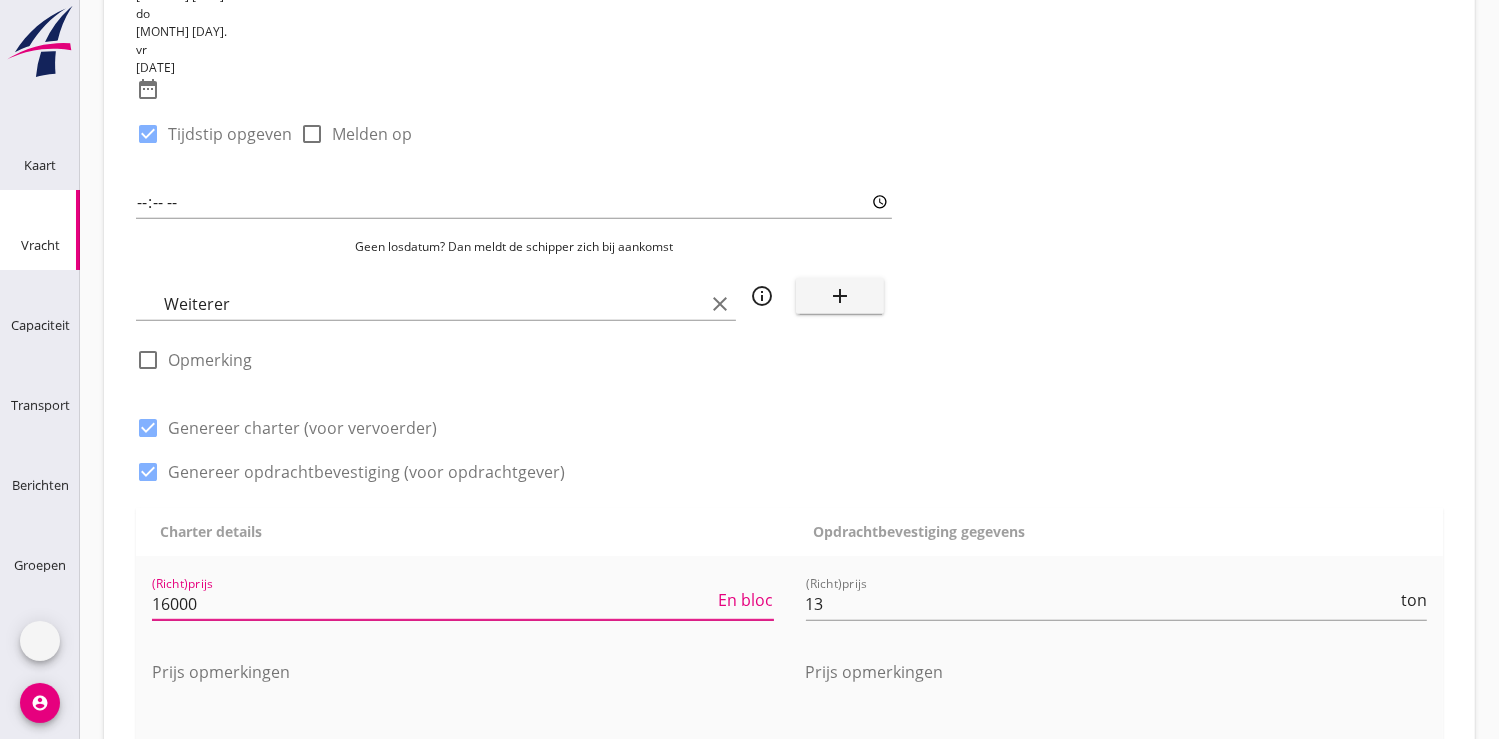 drag, startPoint x: 213, startPoint y: 319, endPoint x: 110, endPoint y: 314, distance: 103.121284 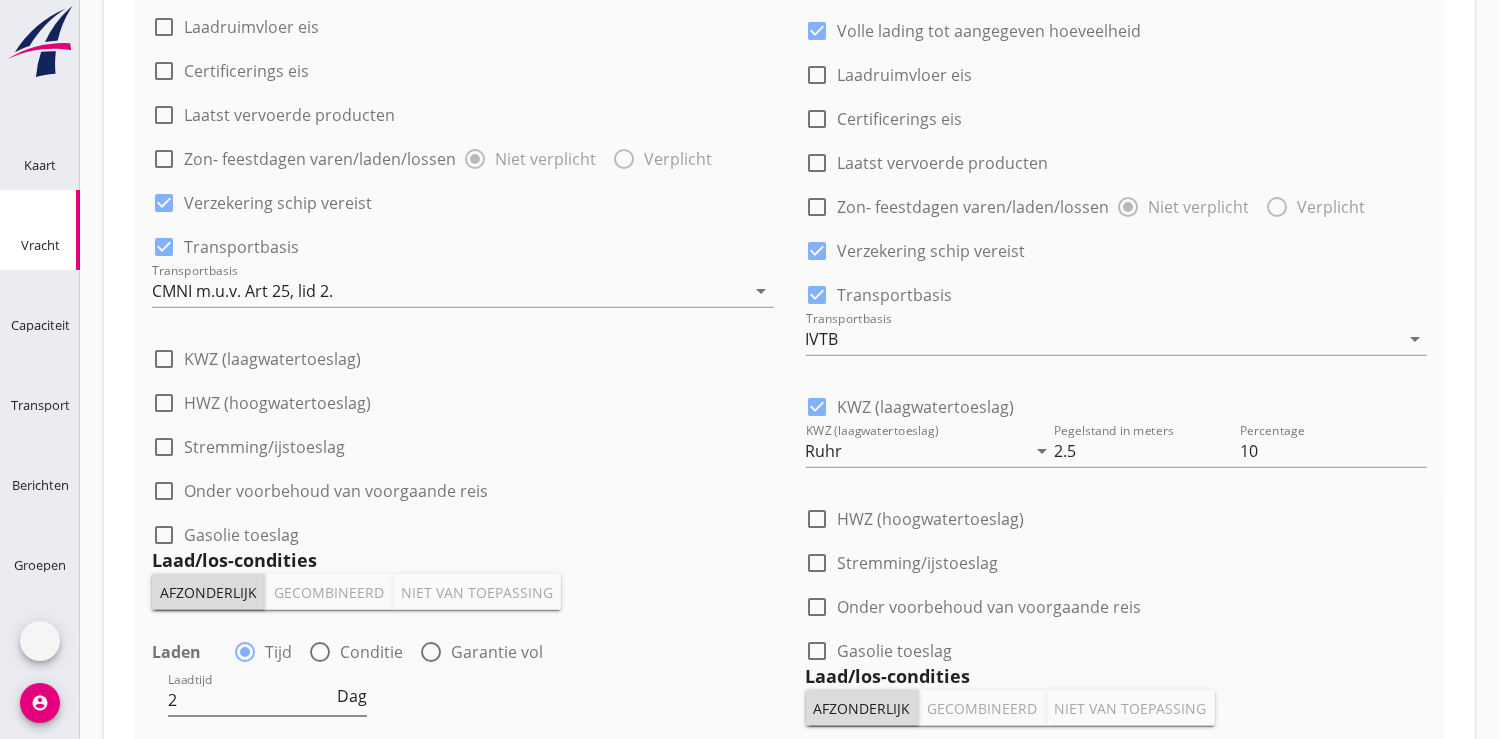 scroll, scrollTop: 2112, scrollLeft: 0, axis: vertical 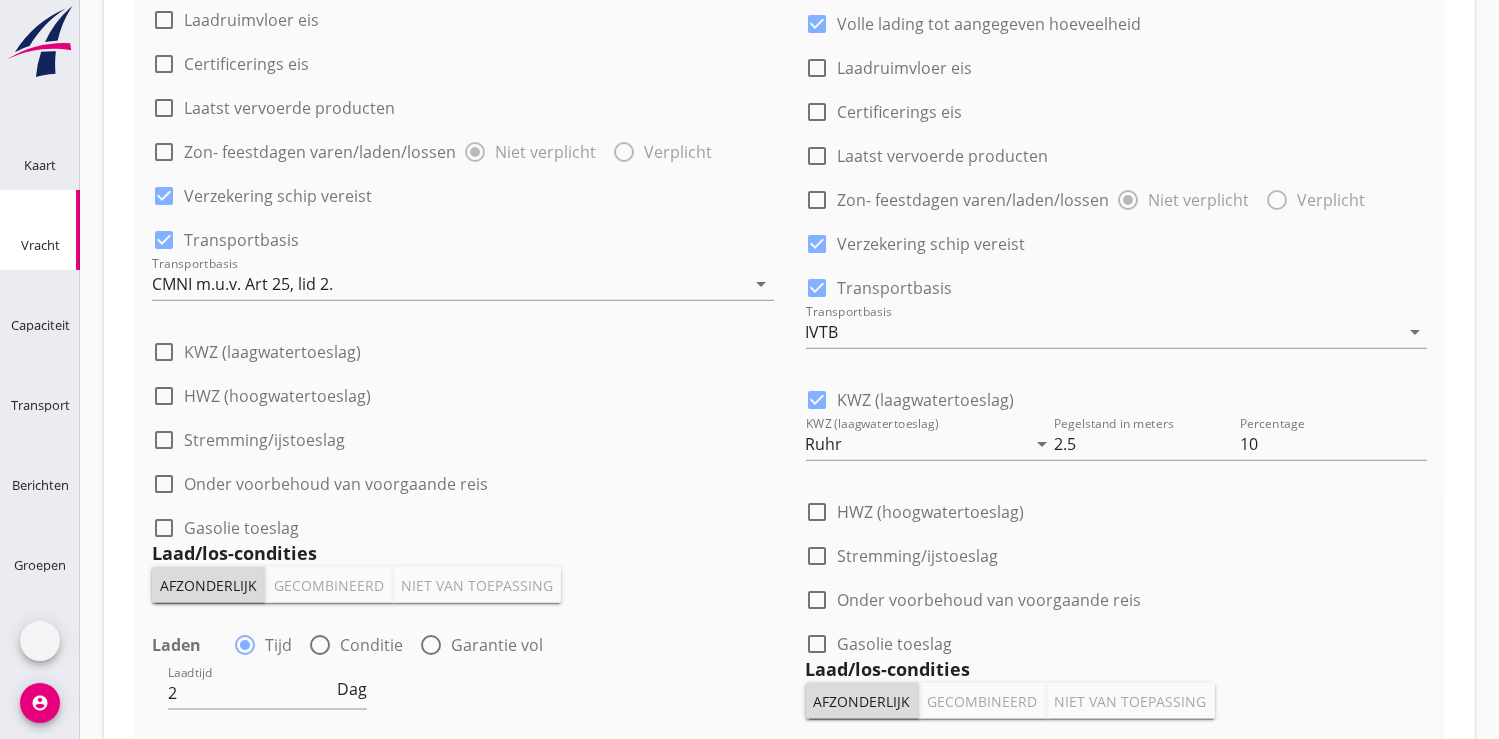 type on "12.50" 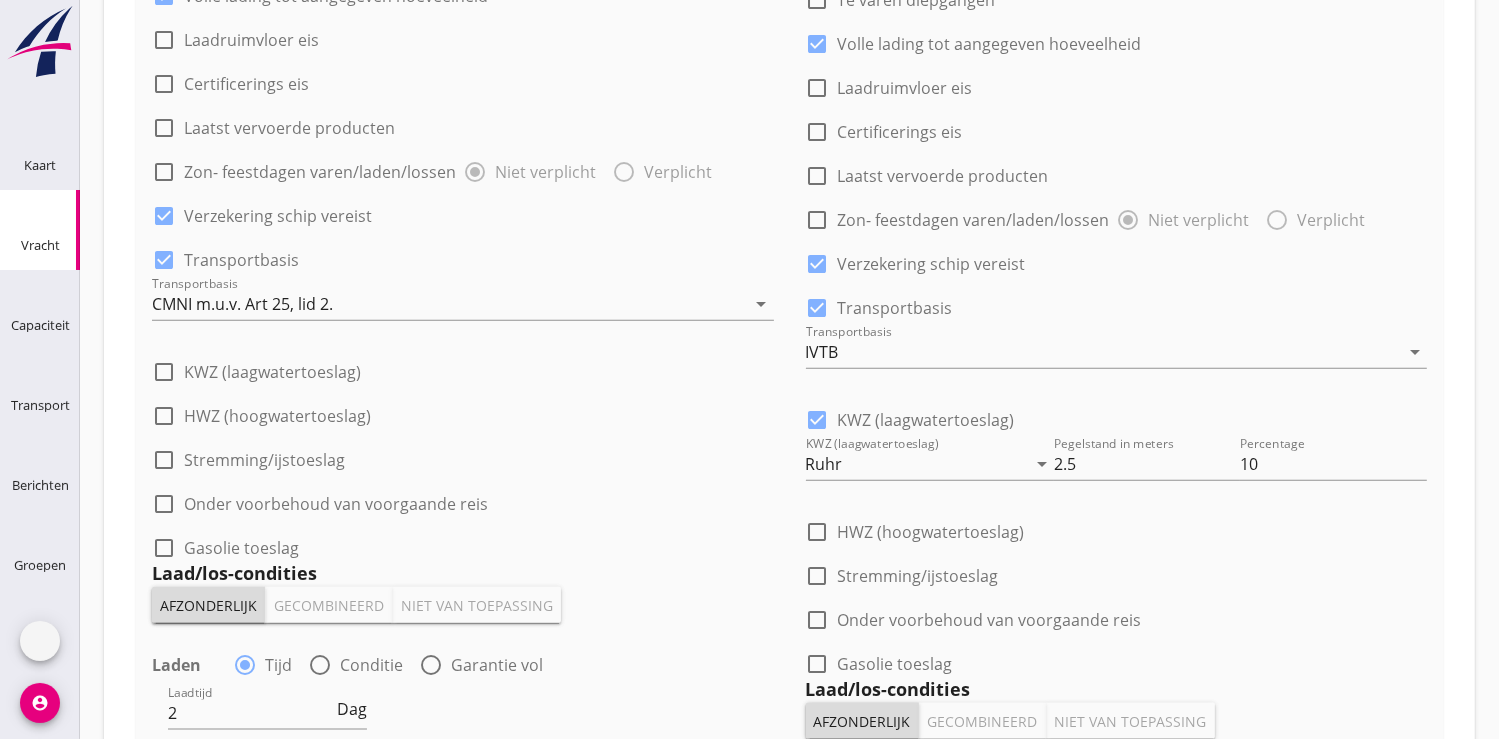 scroll, scrollTop: 2436, scrollLeft: 0, axis: vertical 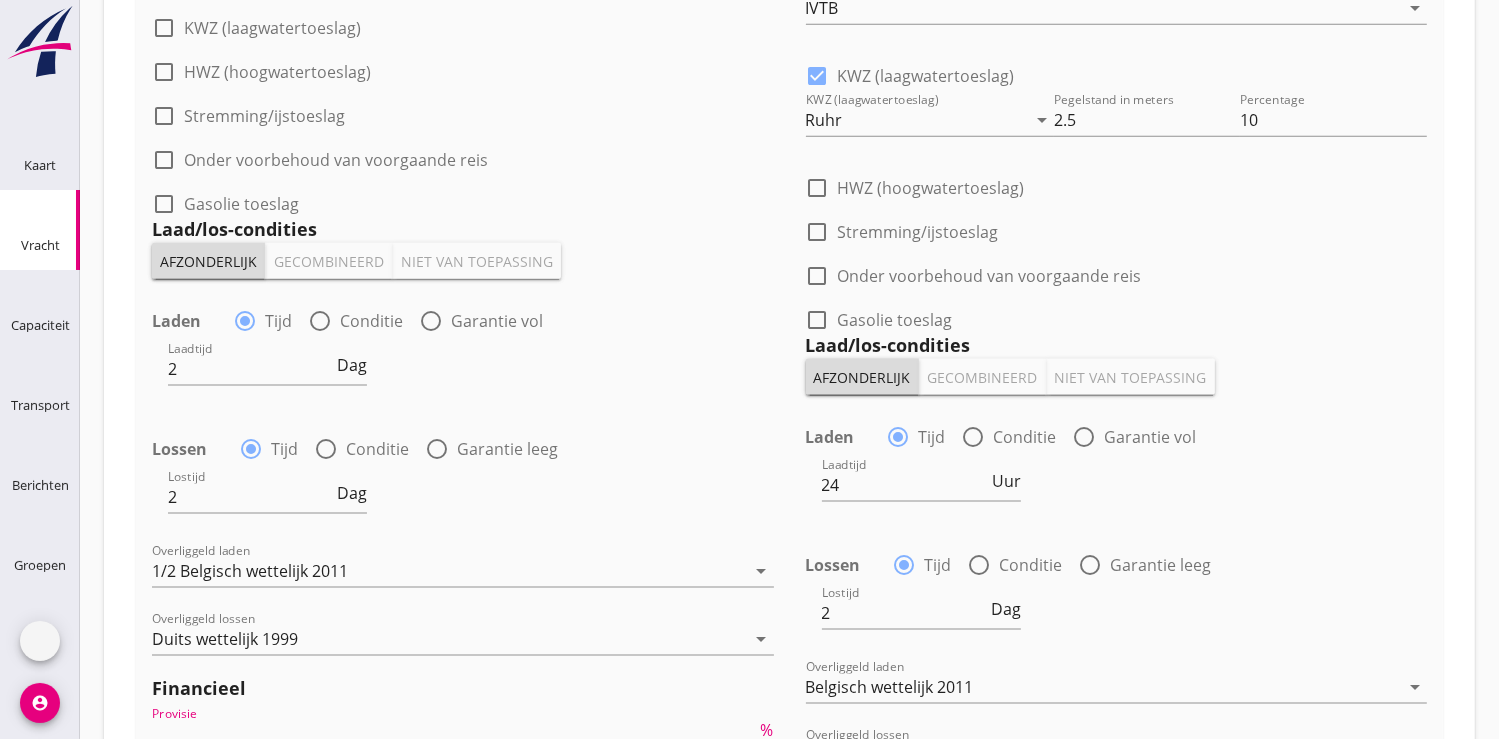 type 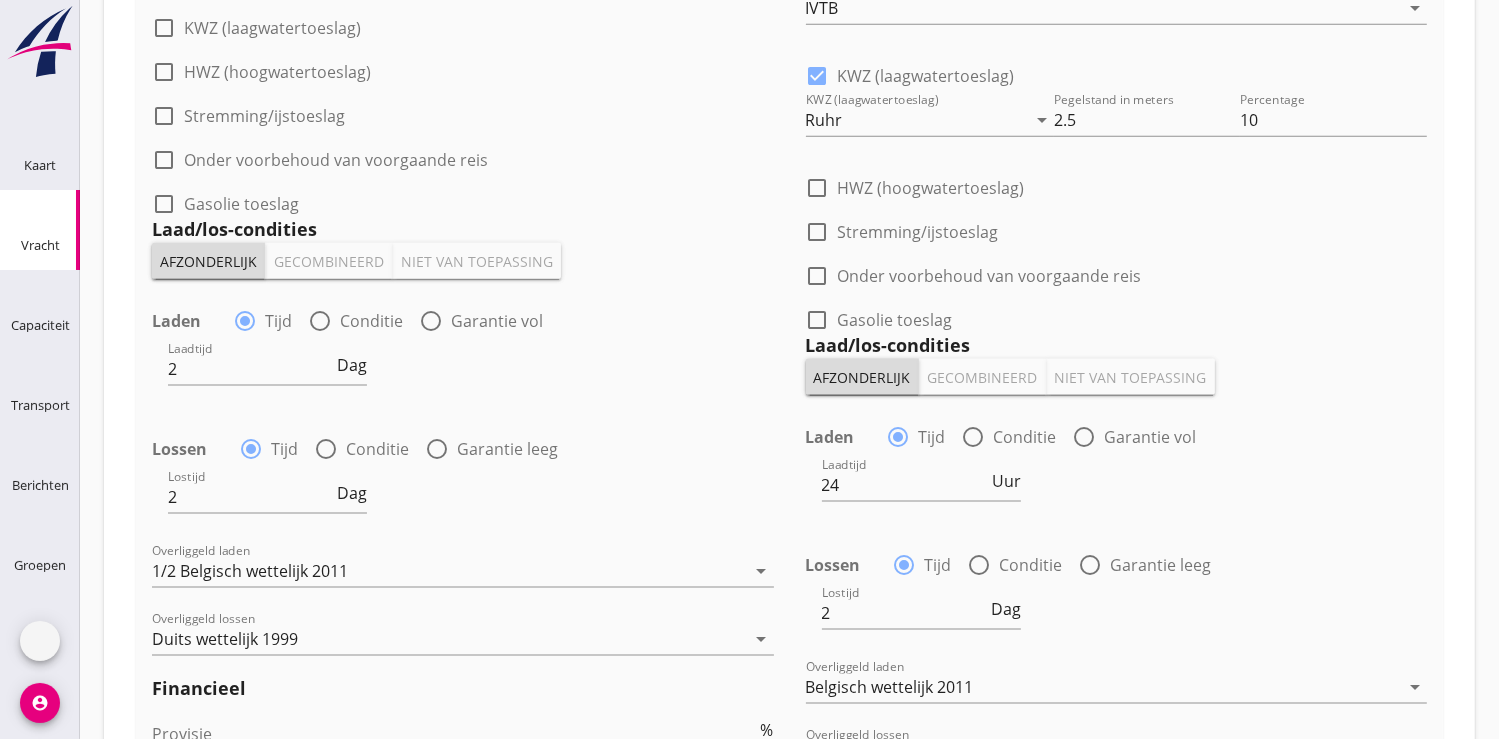 click on "Transporteur kiezen" at bounding box center [788, 1156] 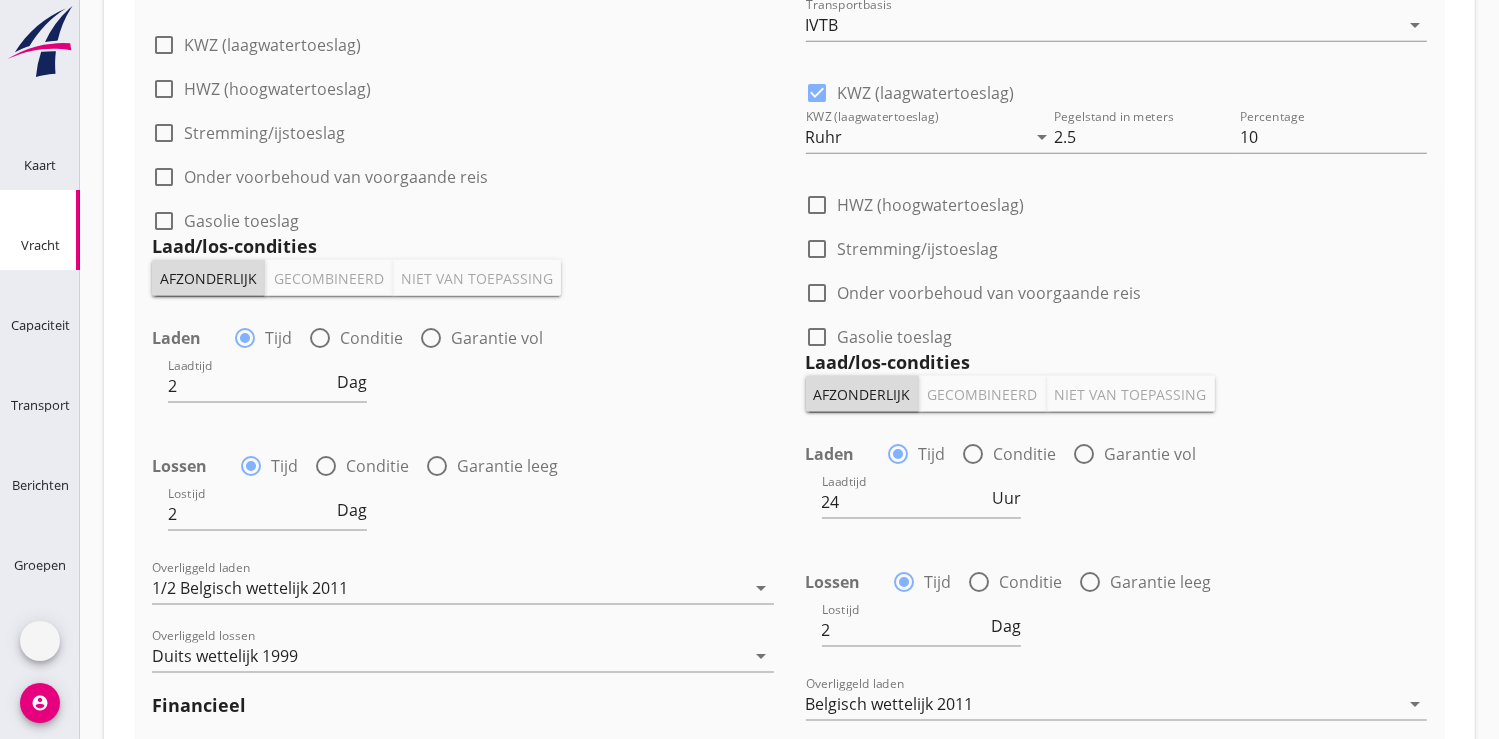 scroll, scrollTop: 0, scrollLeft: 0, axis: both 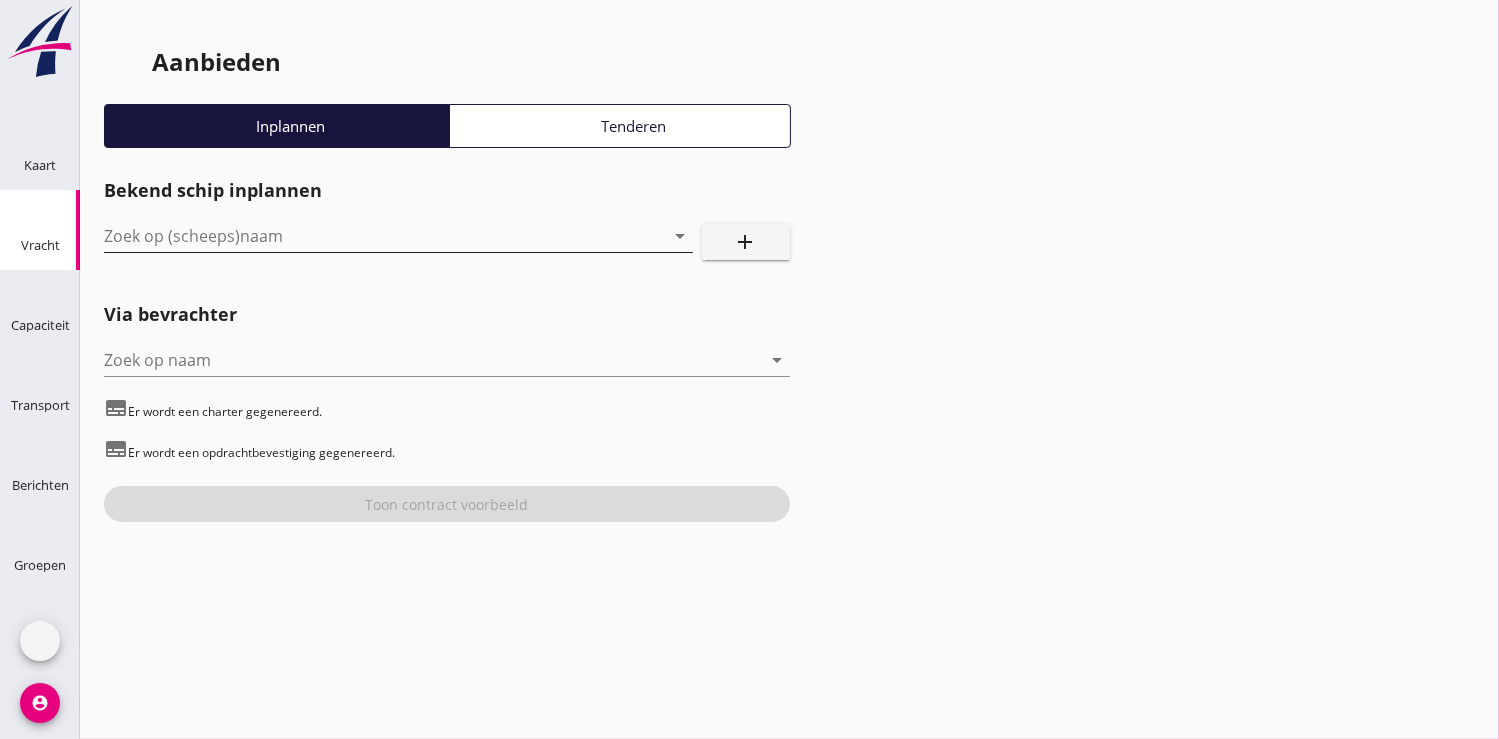 click at bounding box center (370, 236) 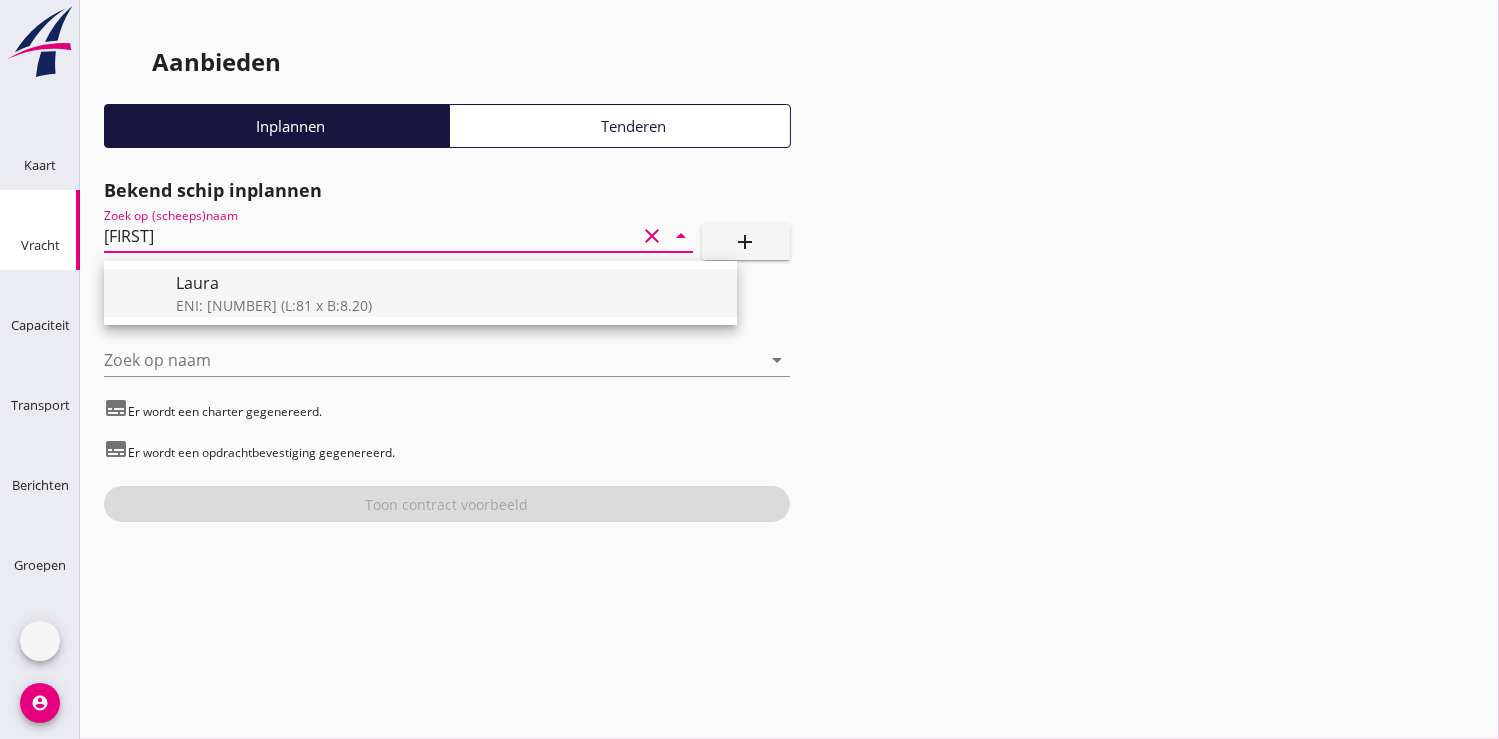 click on "ENI: [NUMBER] (L:81 x B:8.20)" at bounding box center [448, 305] 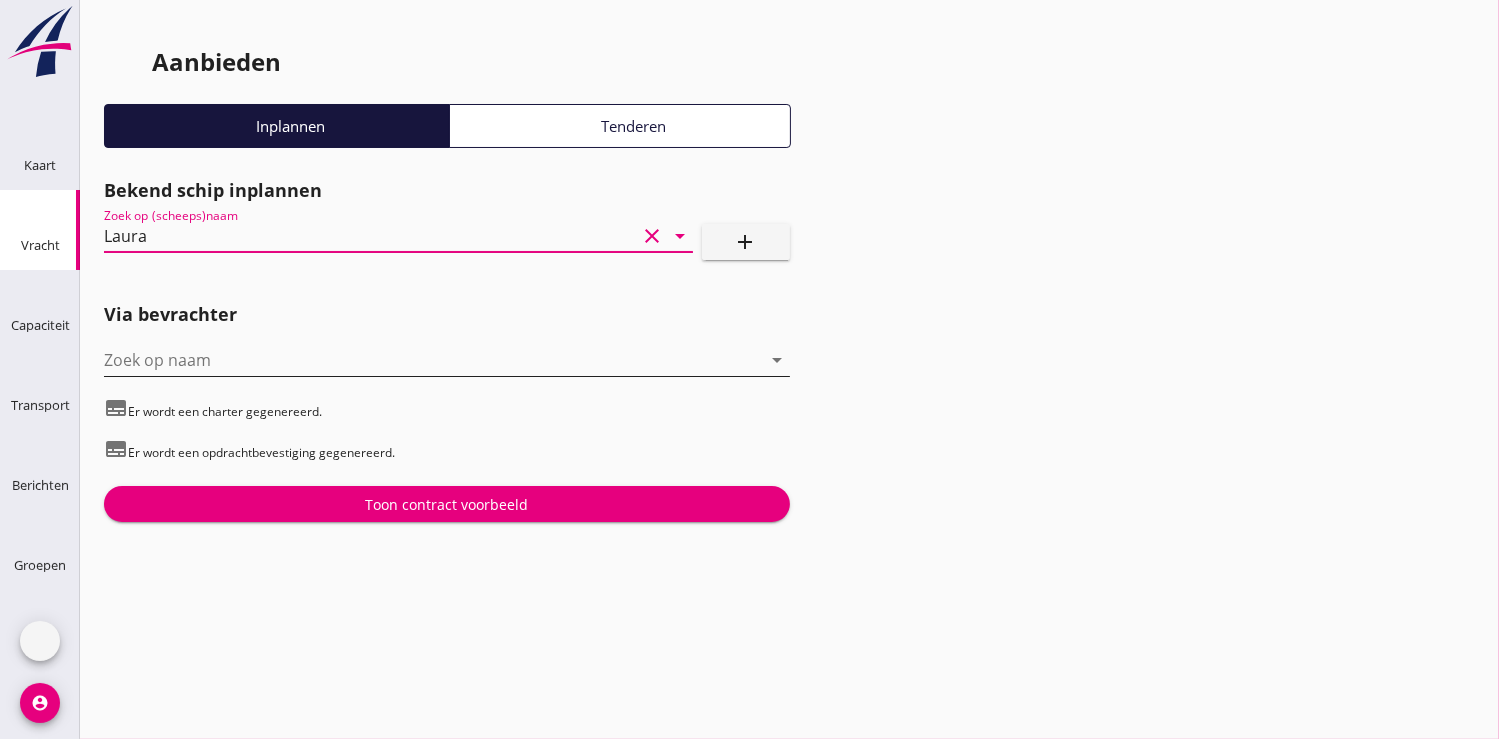 type on "Laura" 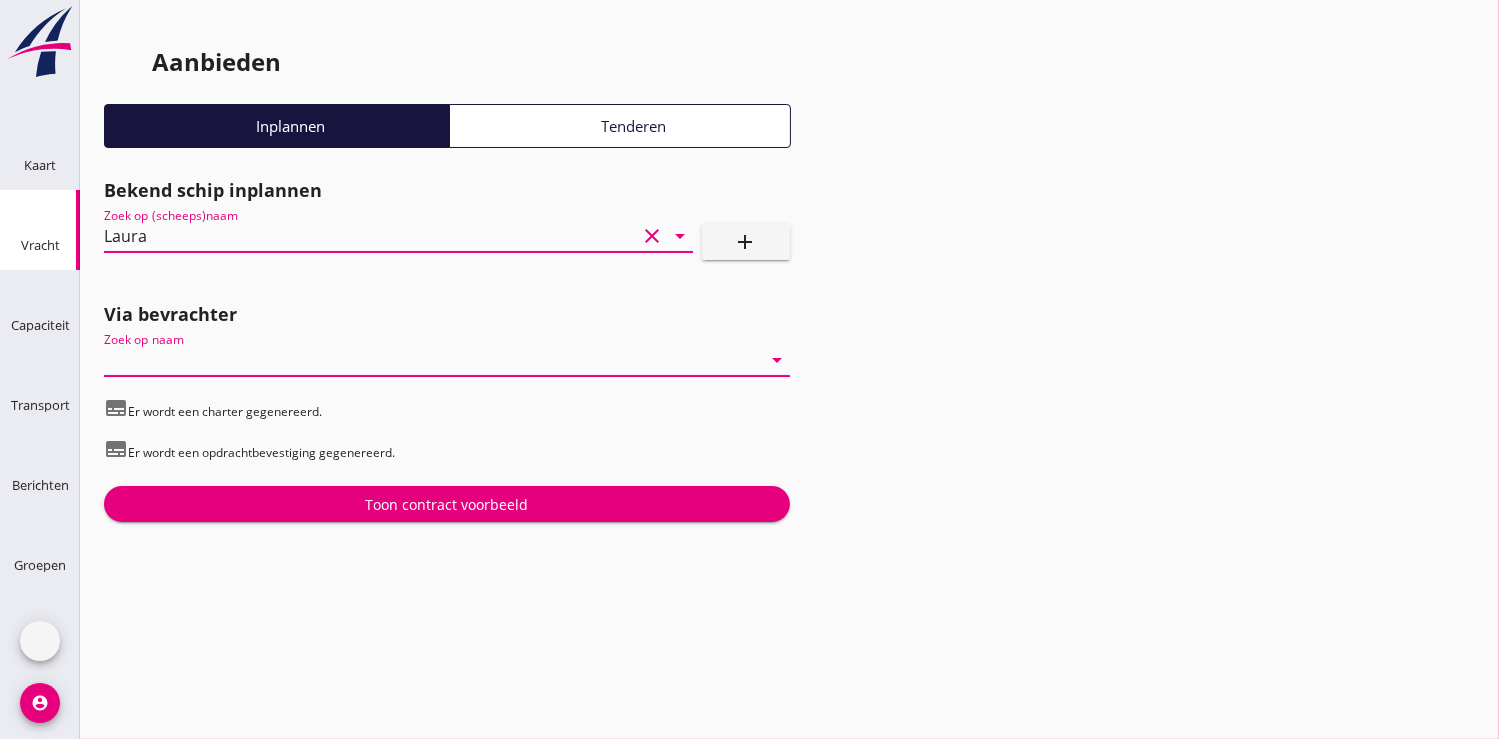 click at bounding box center [419, 360] 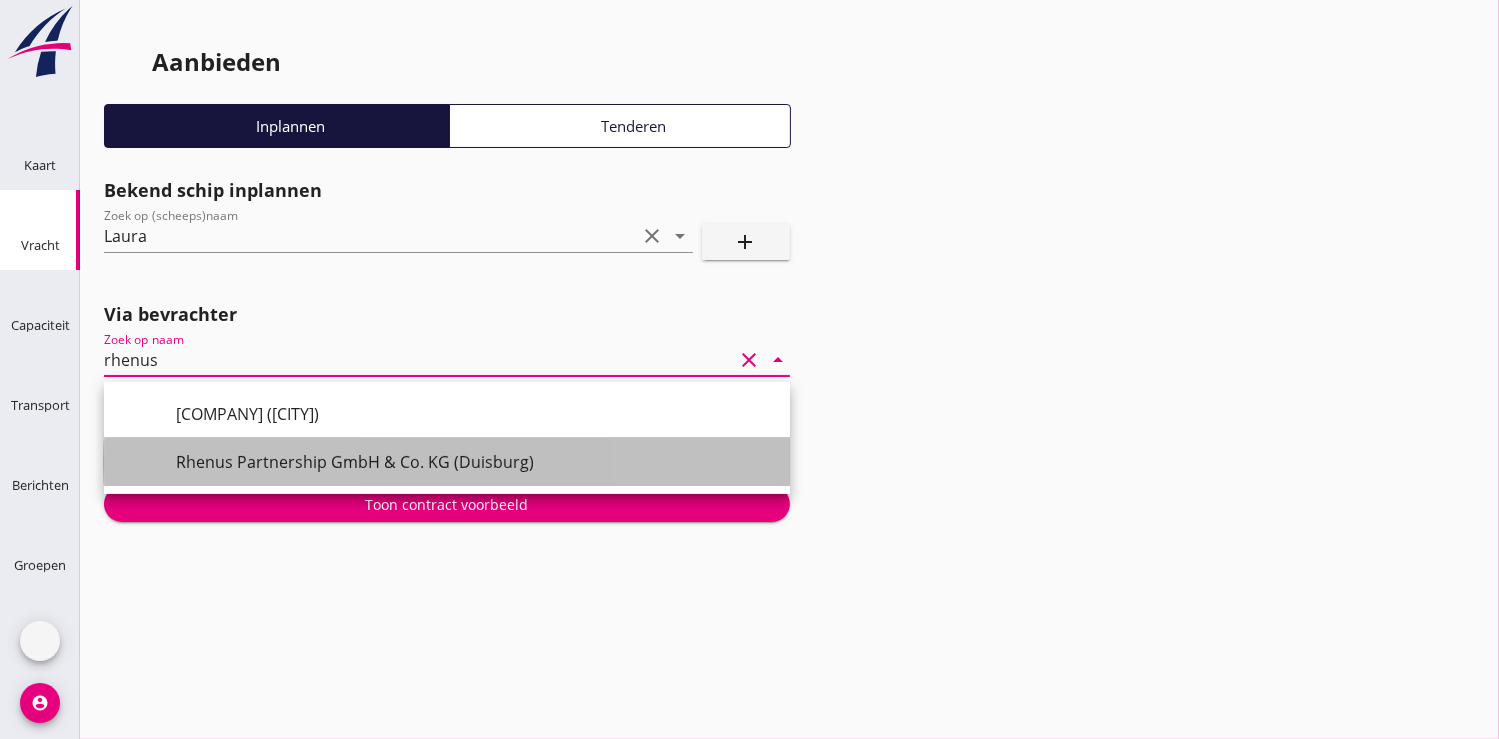 click on "Rhenus Partnership GmbH & Co. KG (Duisburg)" at bounding box center (475, 462) 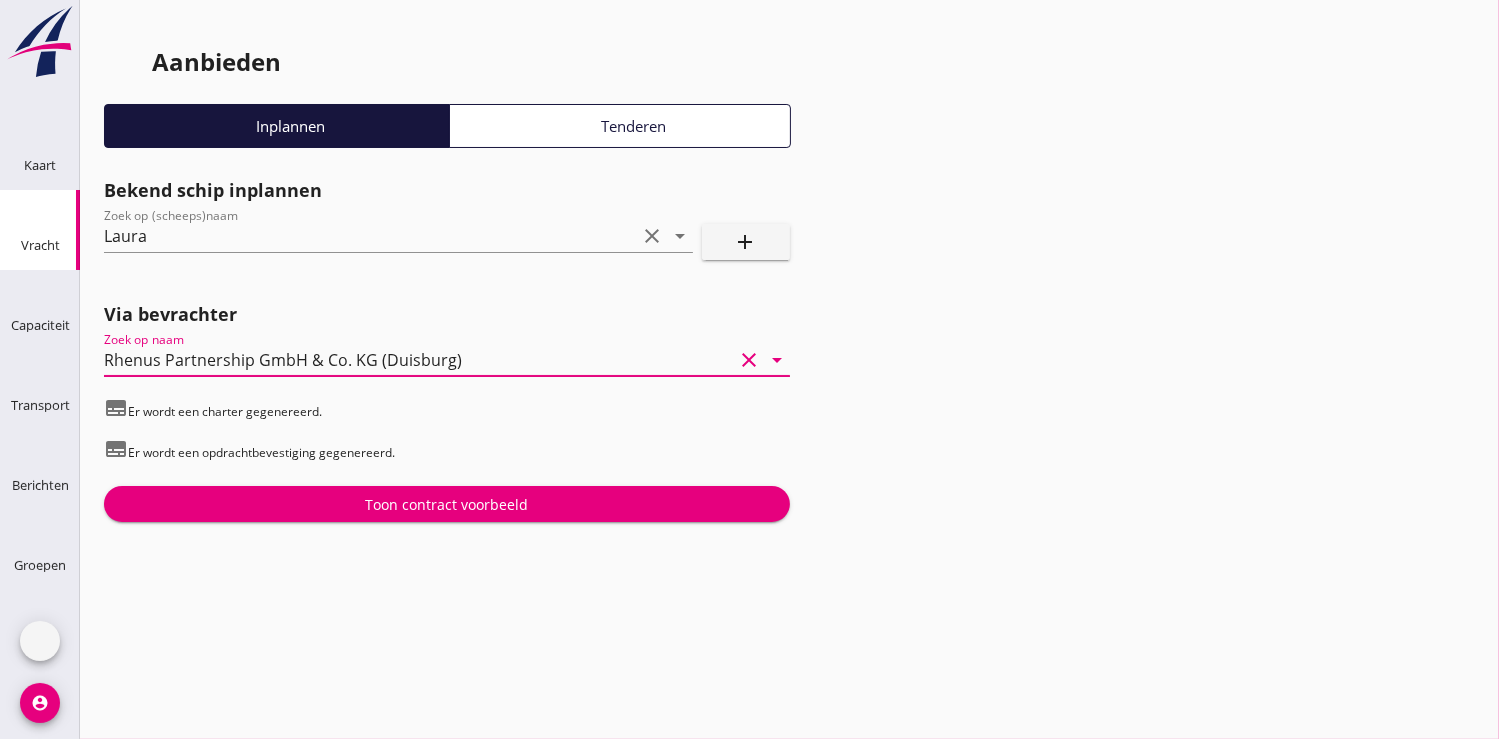 type on "Rhenus Partnership GmbH & Co. KG (Duisburg)" 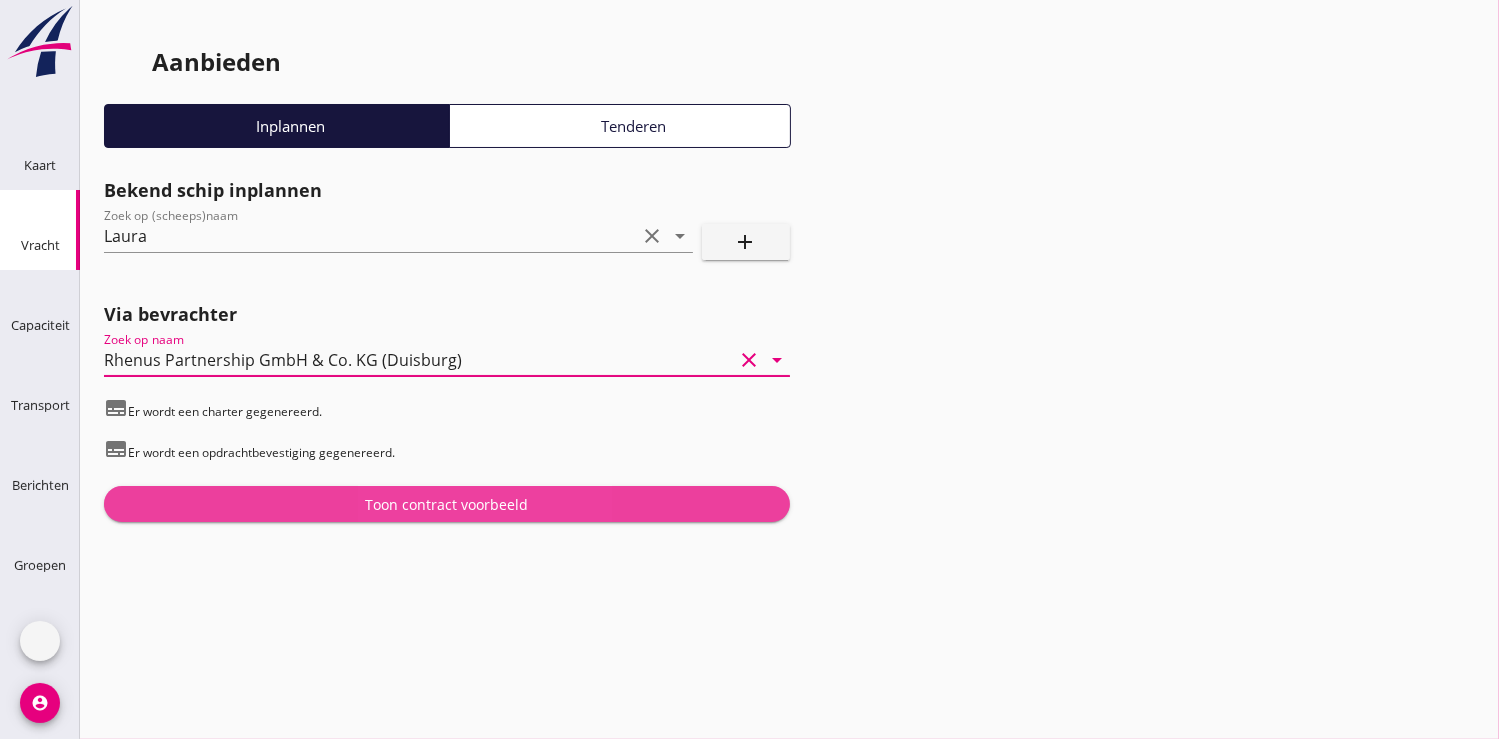 click on "Toon contract voorbeeld" at bounding box center (446, 504) 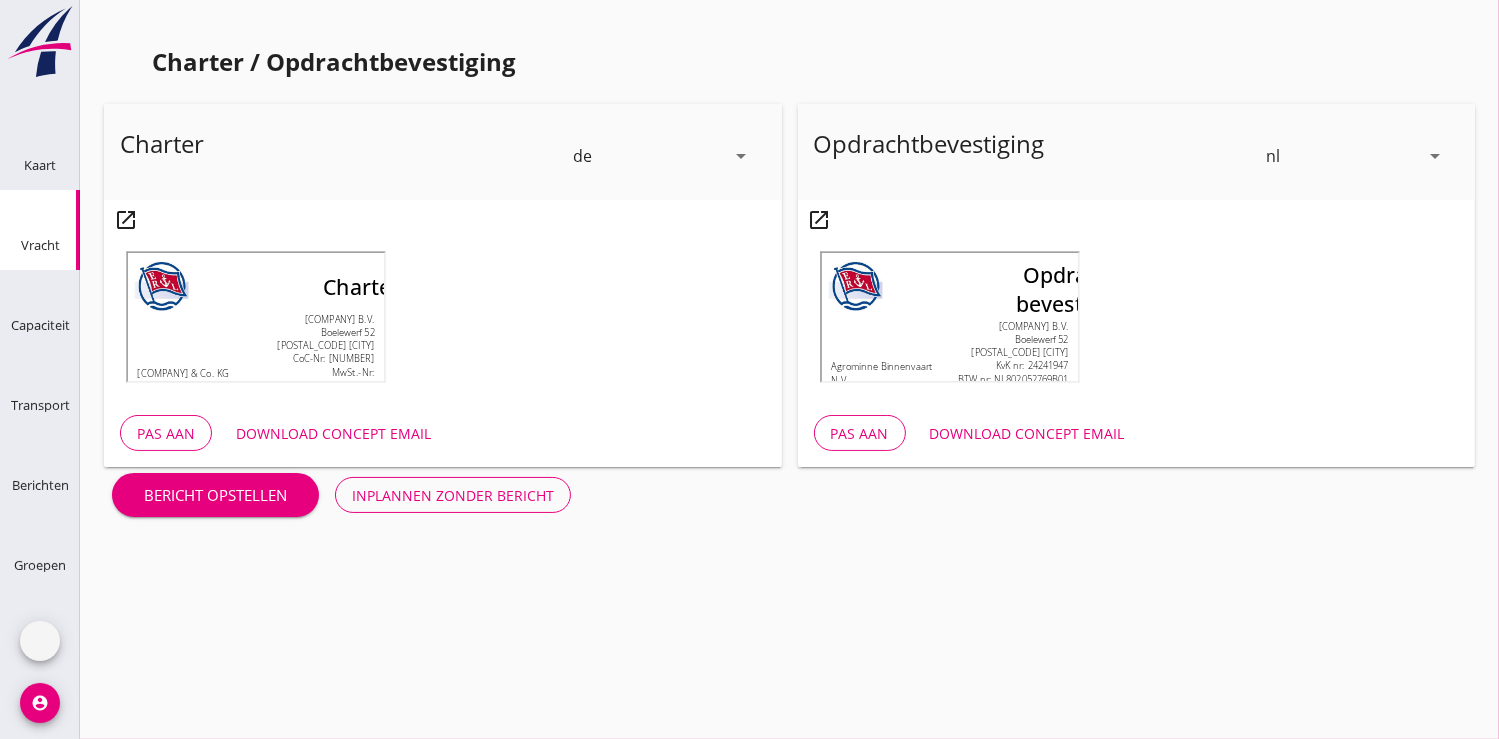 scroll, scrollTop: 576, scrollLeft: 0, axis: vertical 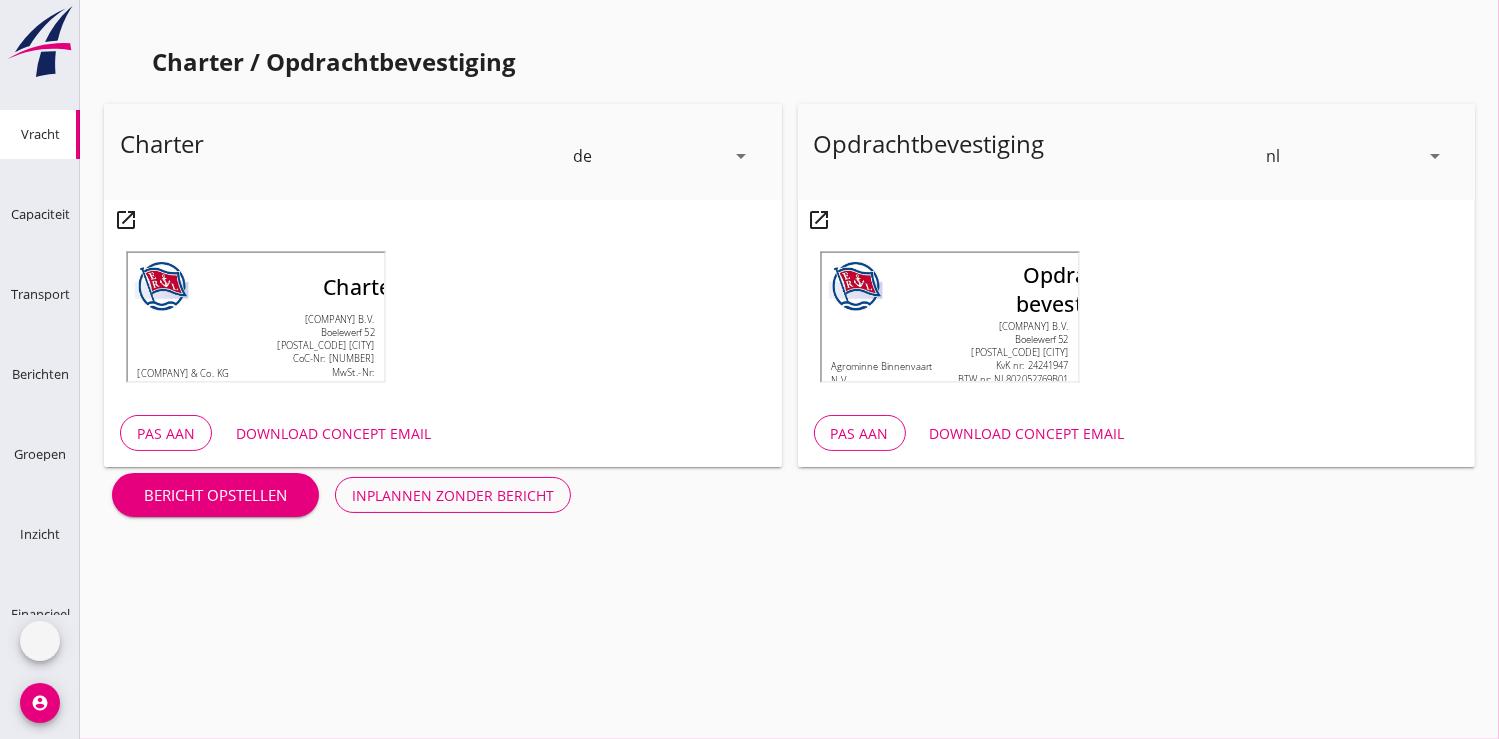 click on "Inplannen zonder bericht" at bounding box center (453, 495) 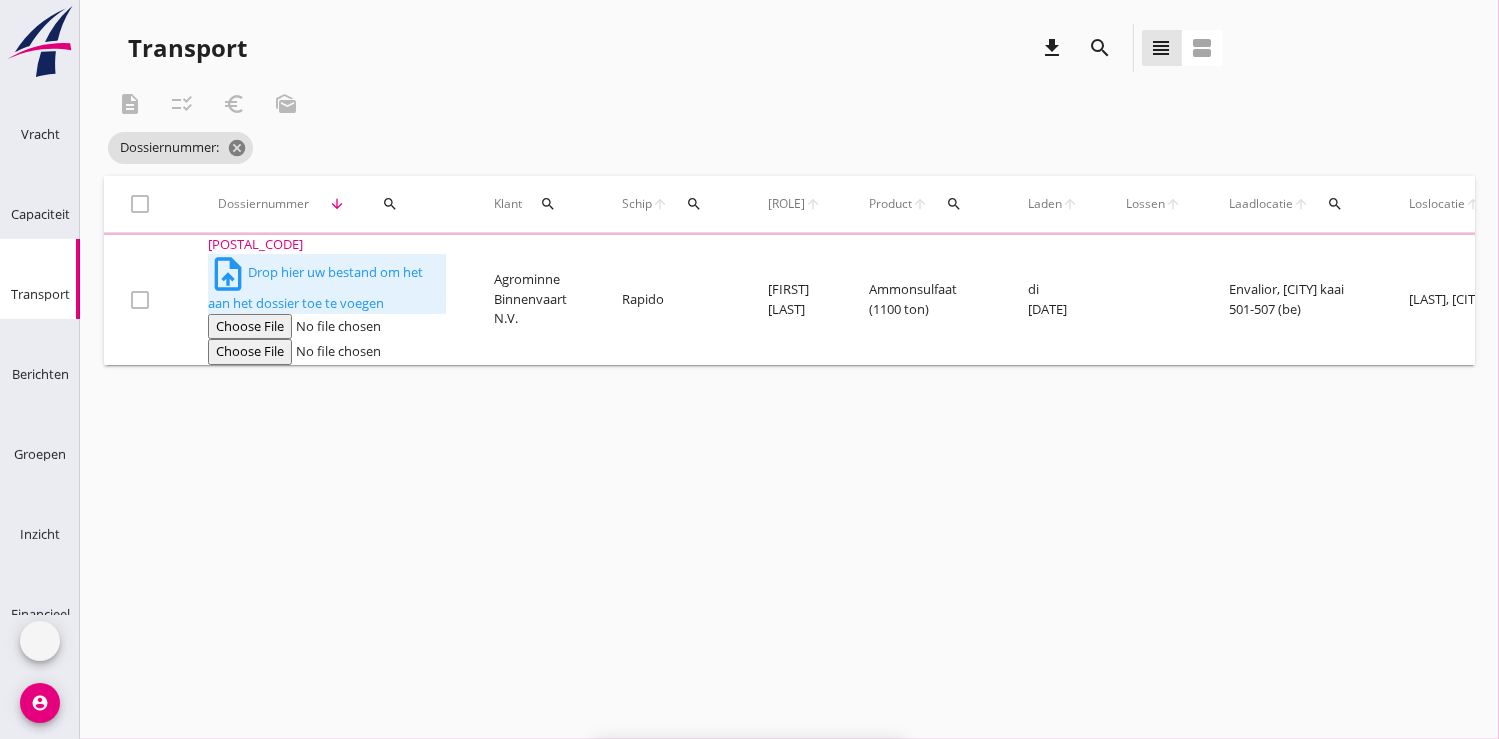 scroll, scrollTop: 0, scrollLeft: 0, axis: both 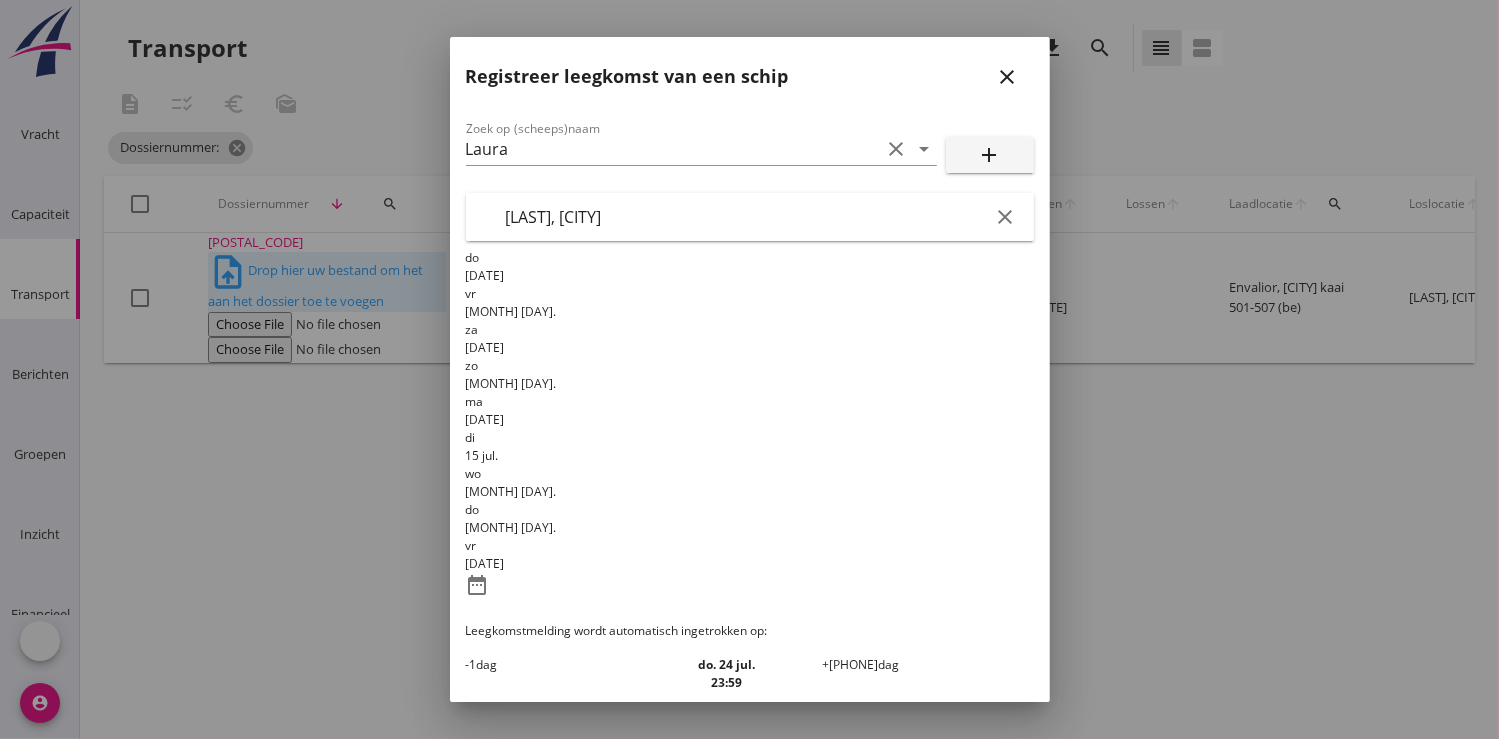 click on "Registreer" at bounding box center (530, 856) 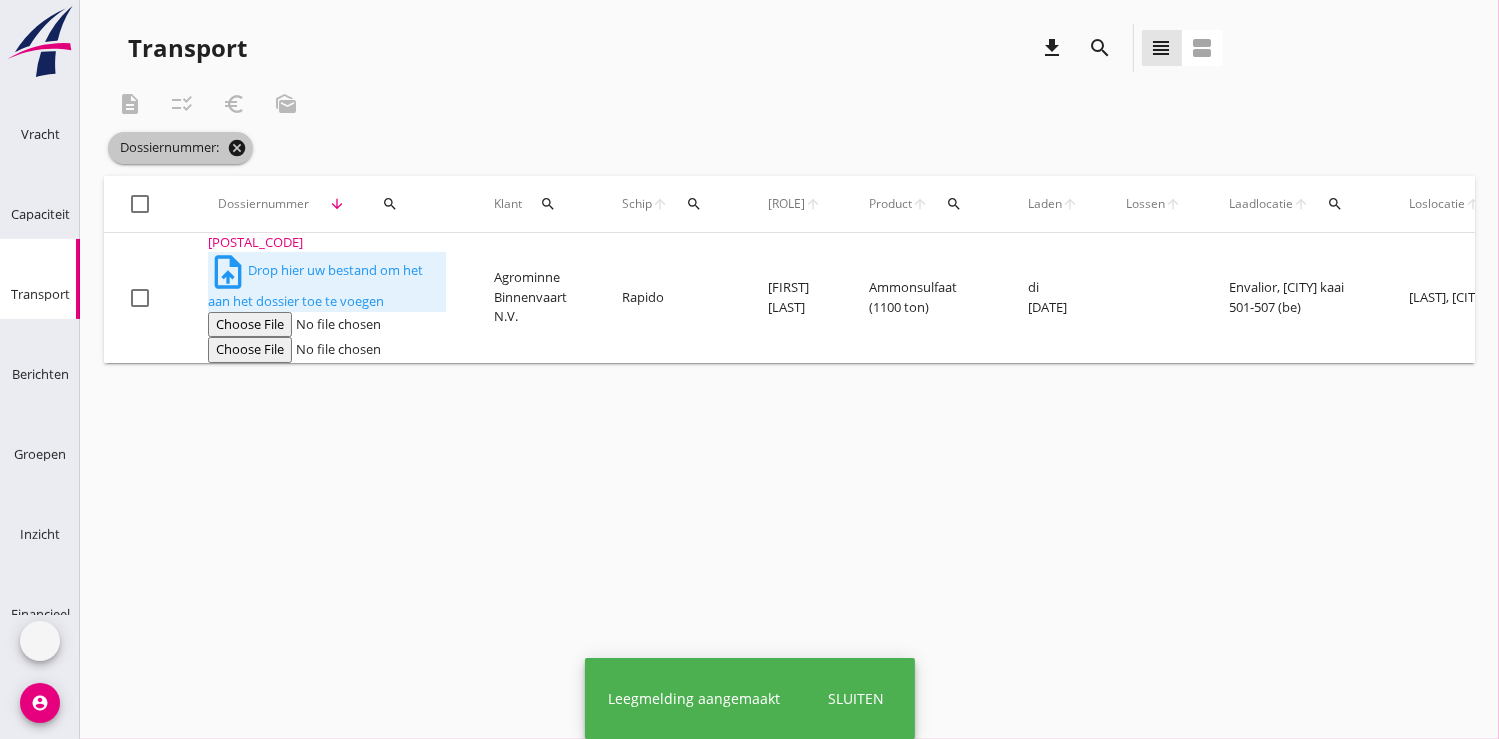 click on "cancel" at bounding box center (237, 148) 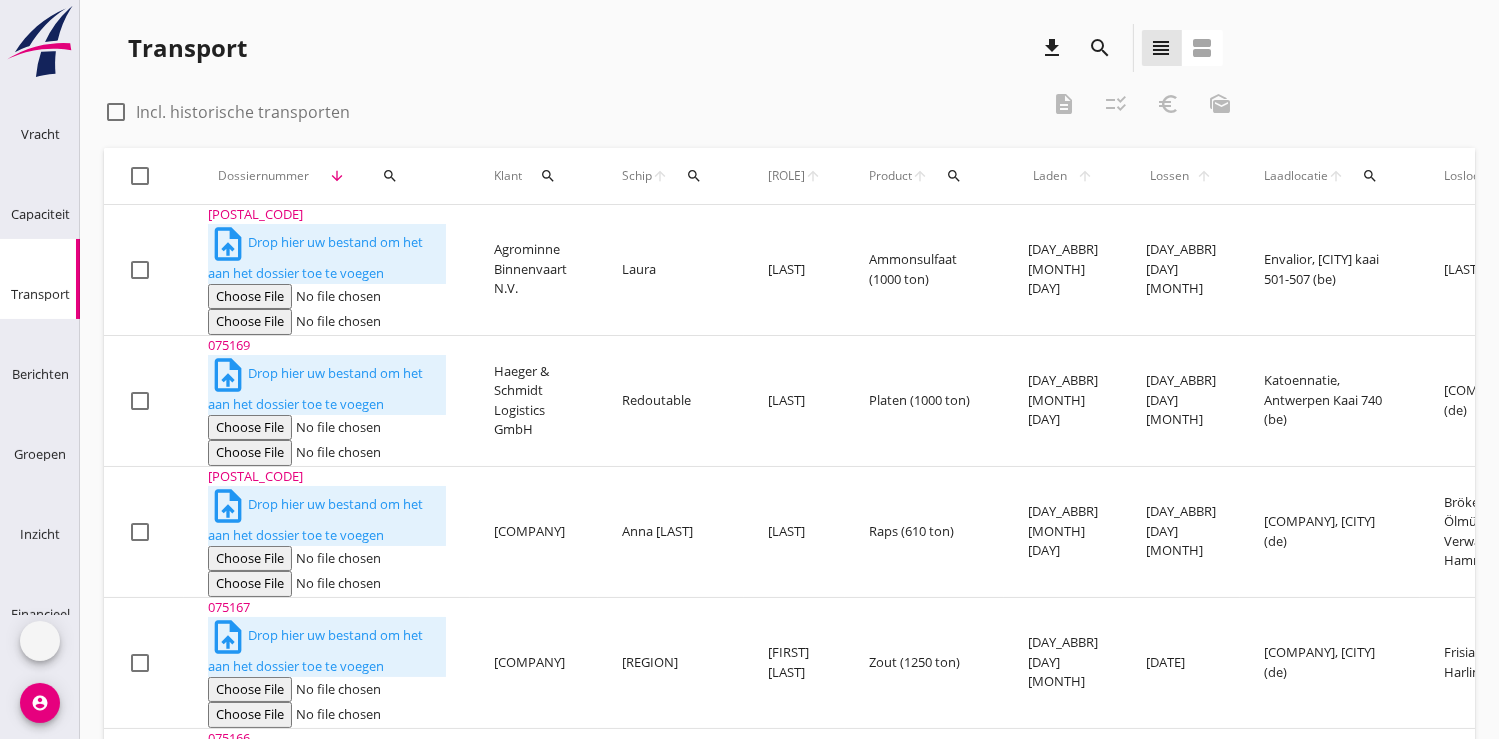 click on "search" at bounding box center (391, 176) 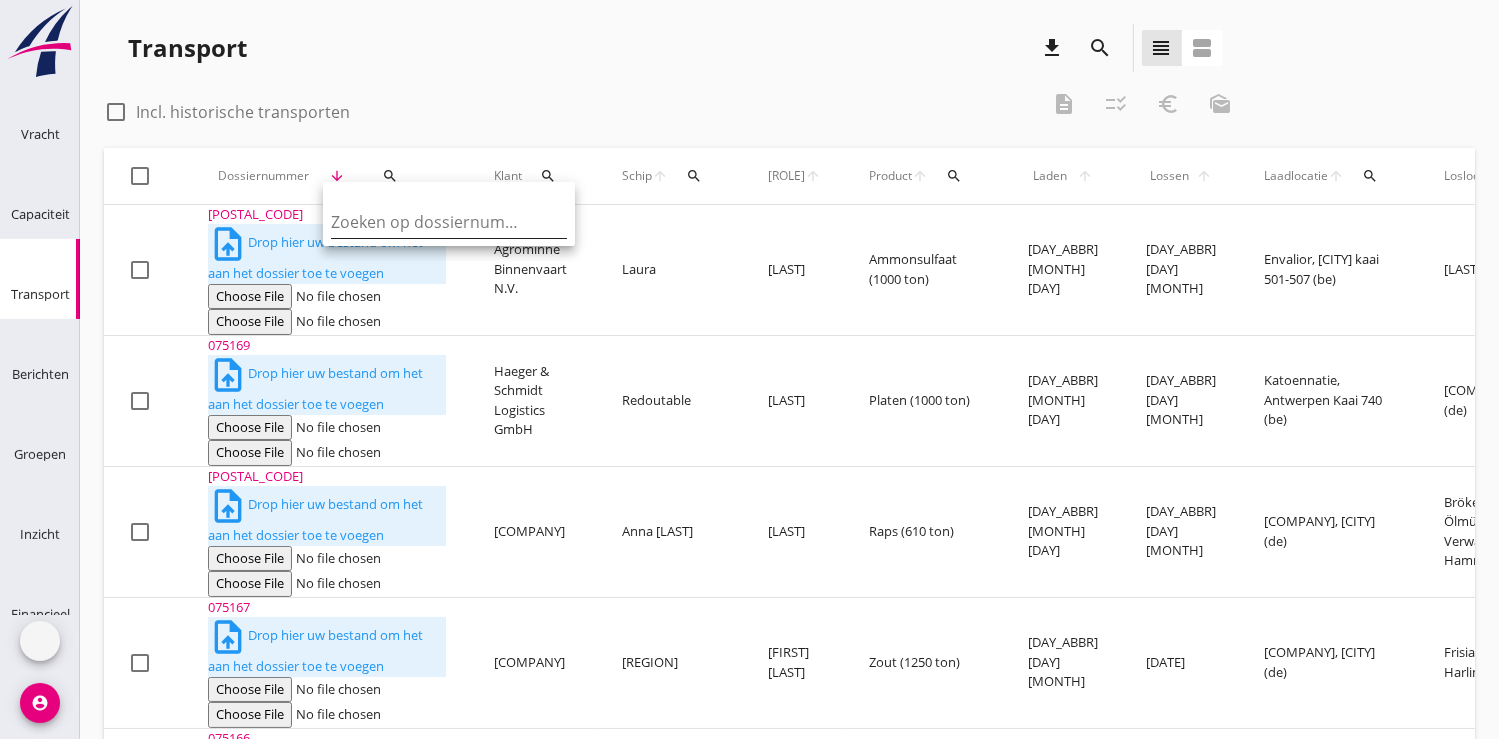 click at bounding box center (435, 222) 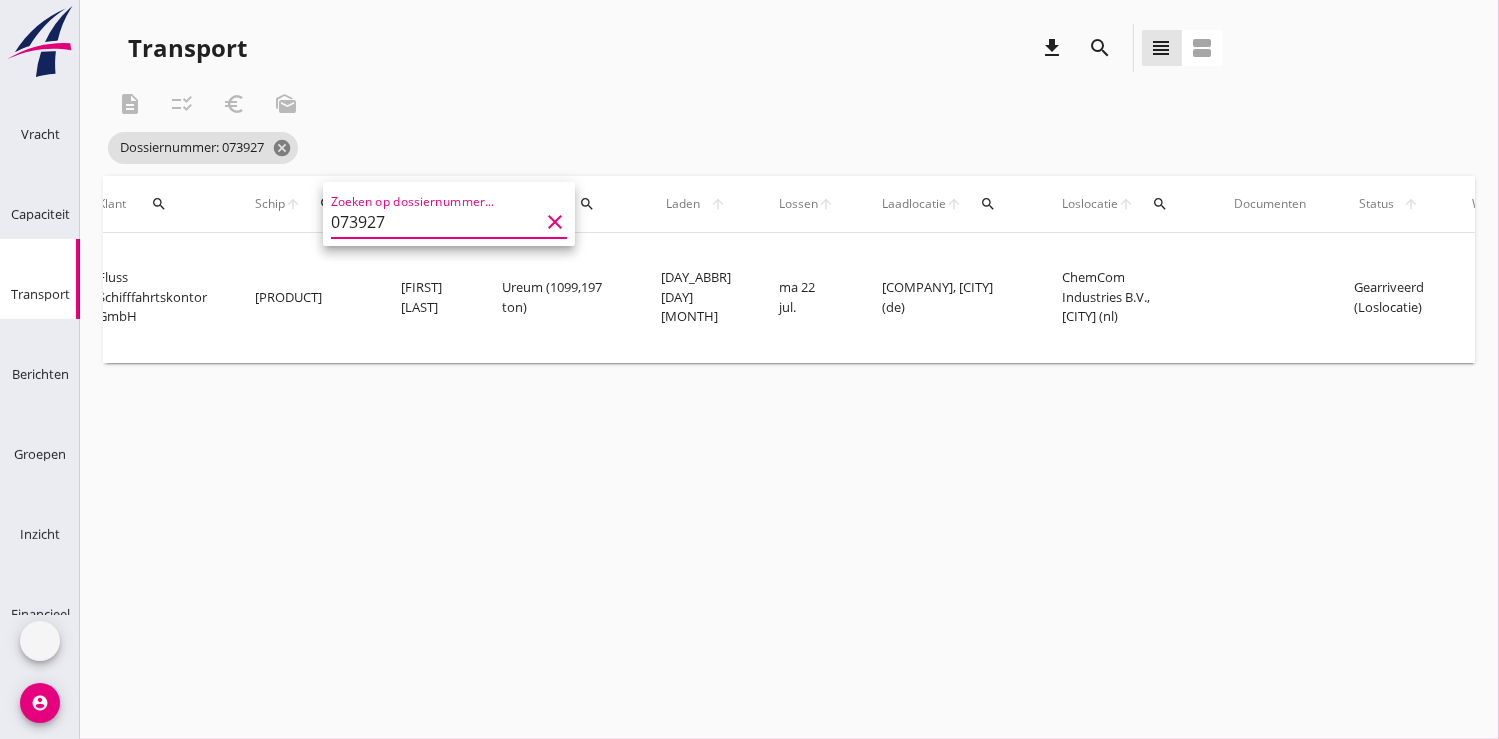 scroll, scrollTop: 0, scrollLeft: 535, axis: horizontal 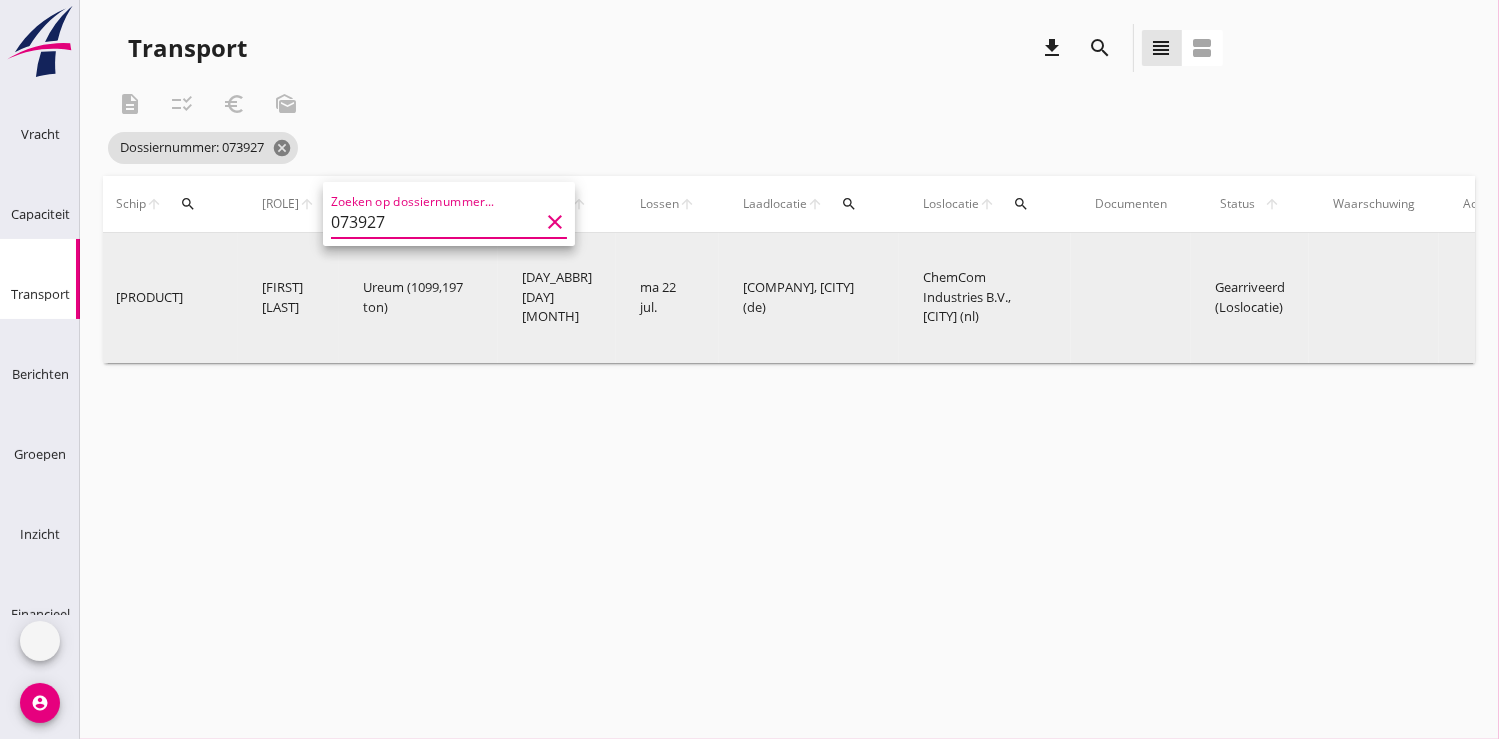 type on "073927" 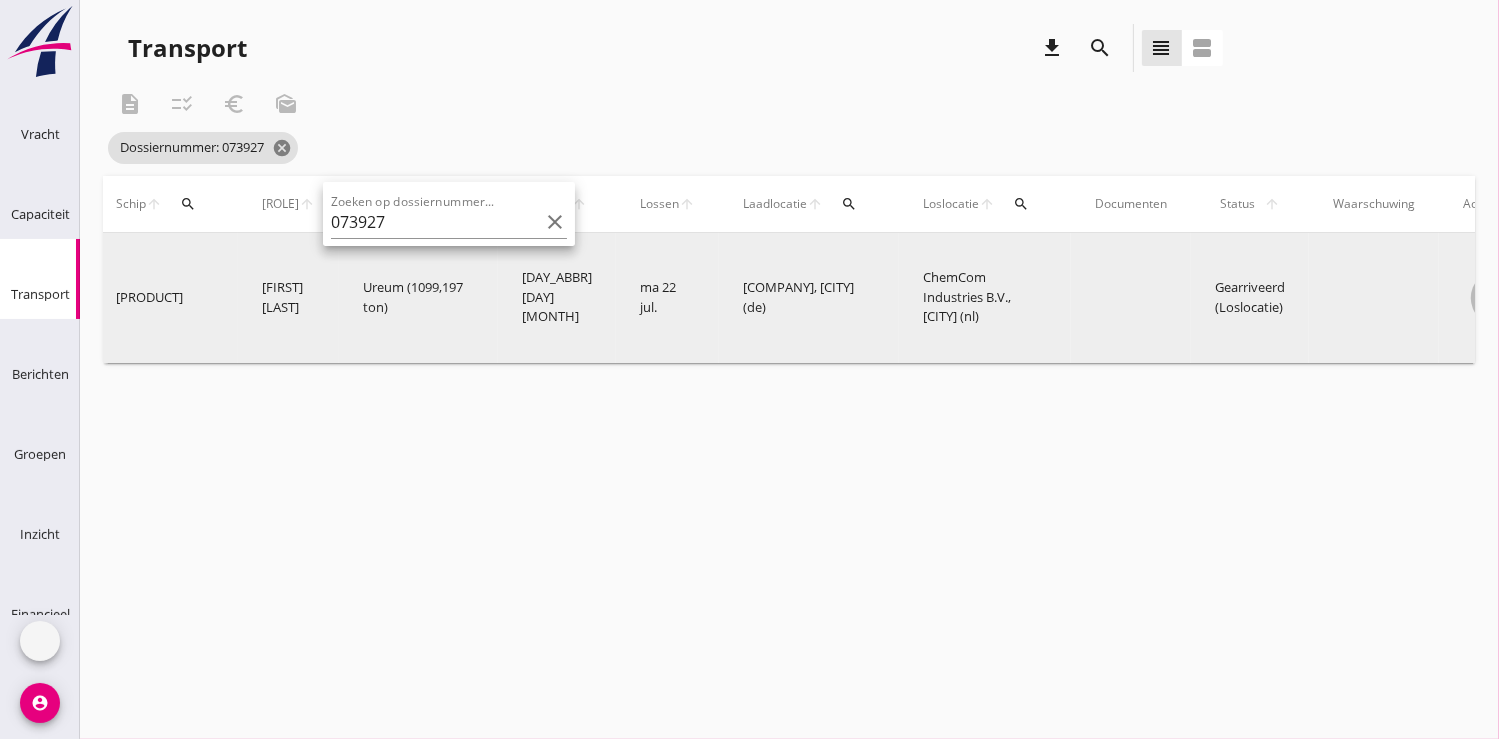 click on "more_horiz" at bounding box center [1499, 298] 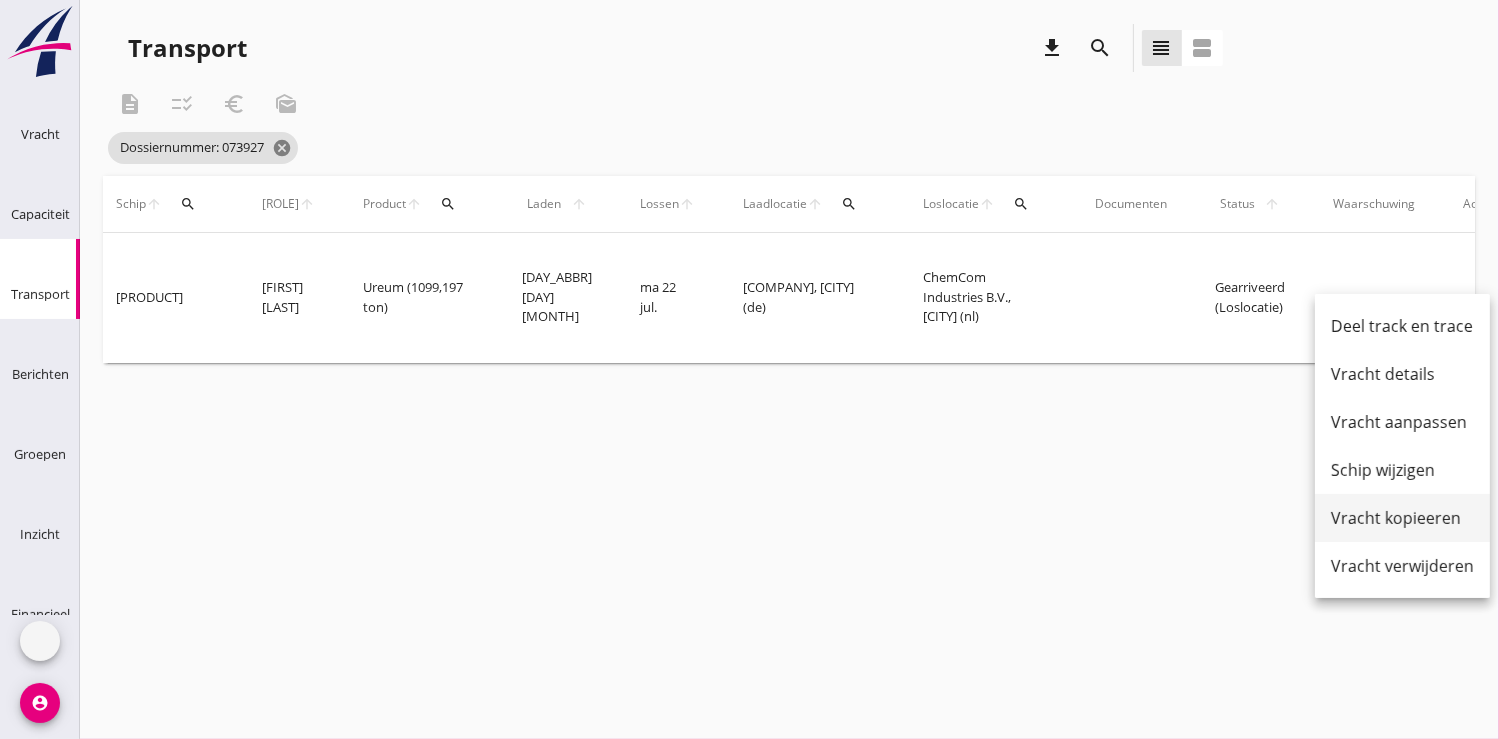 click on "Vracht kopieeren" at bounding box center (1402, 518) 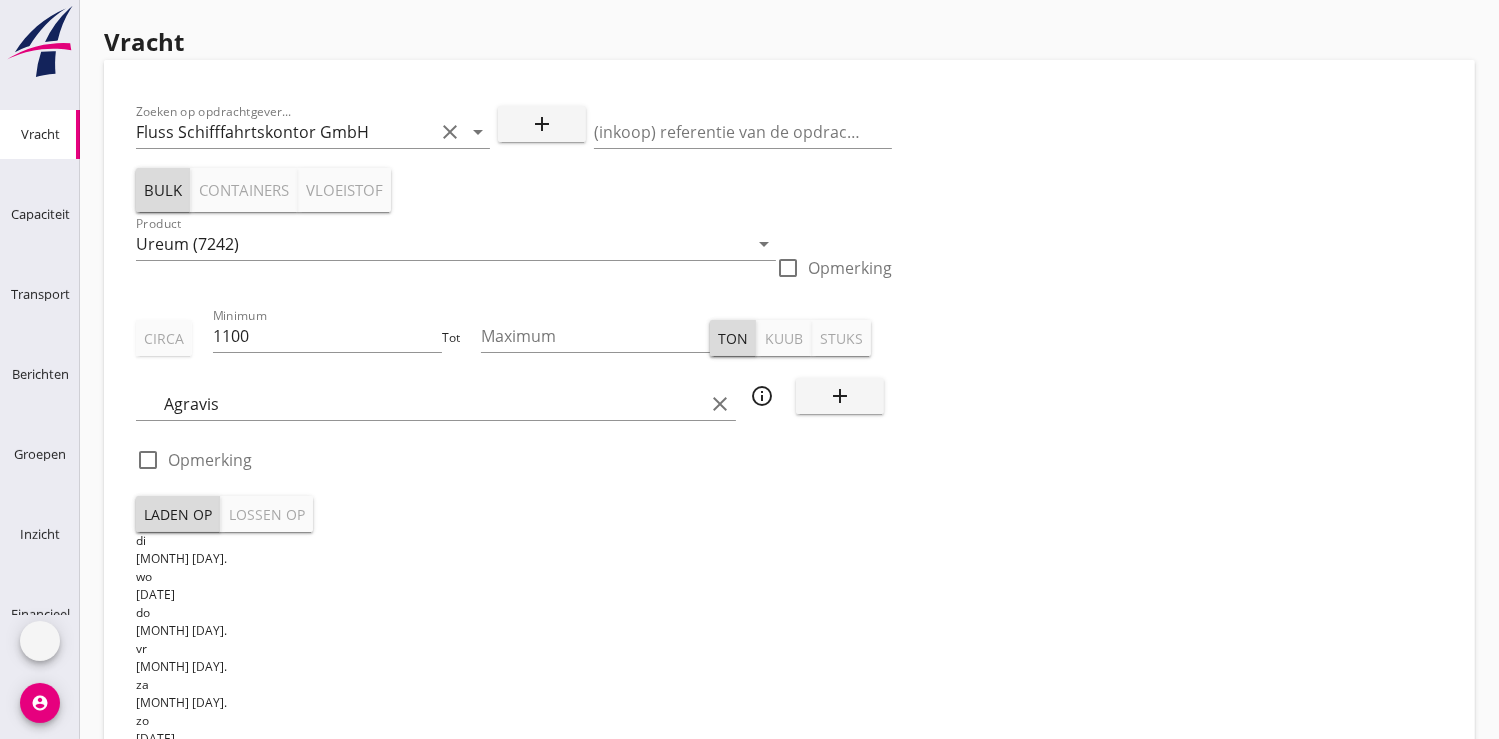 click on "07 jul." at bounding box center (514, 775) 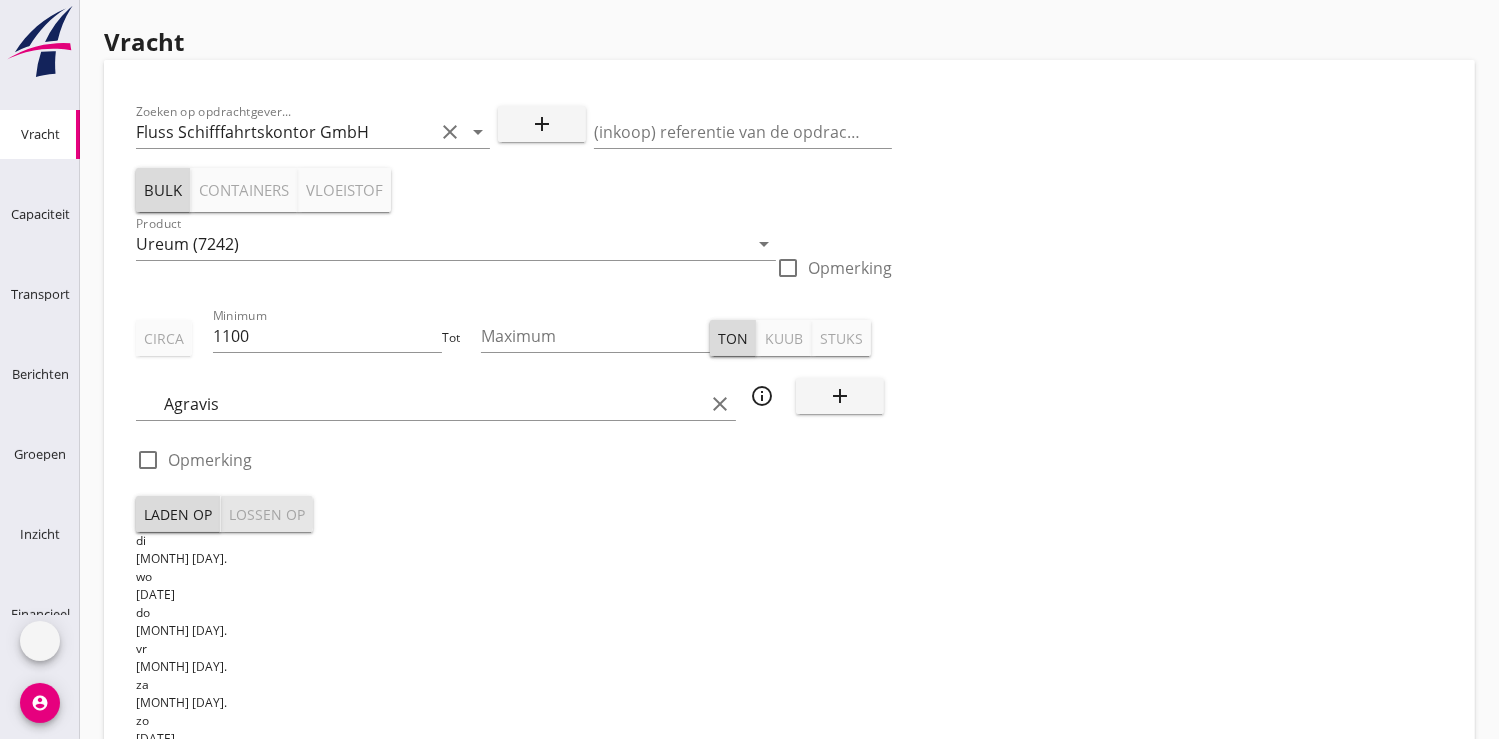click on "Lossen op" at bounding box center (267, 514) 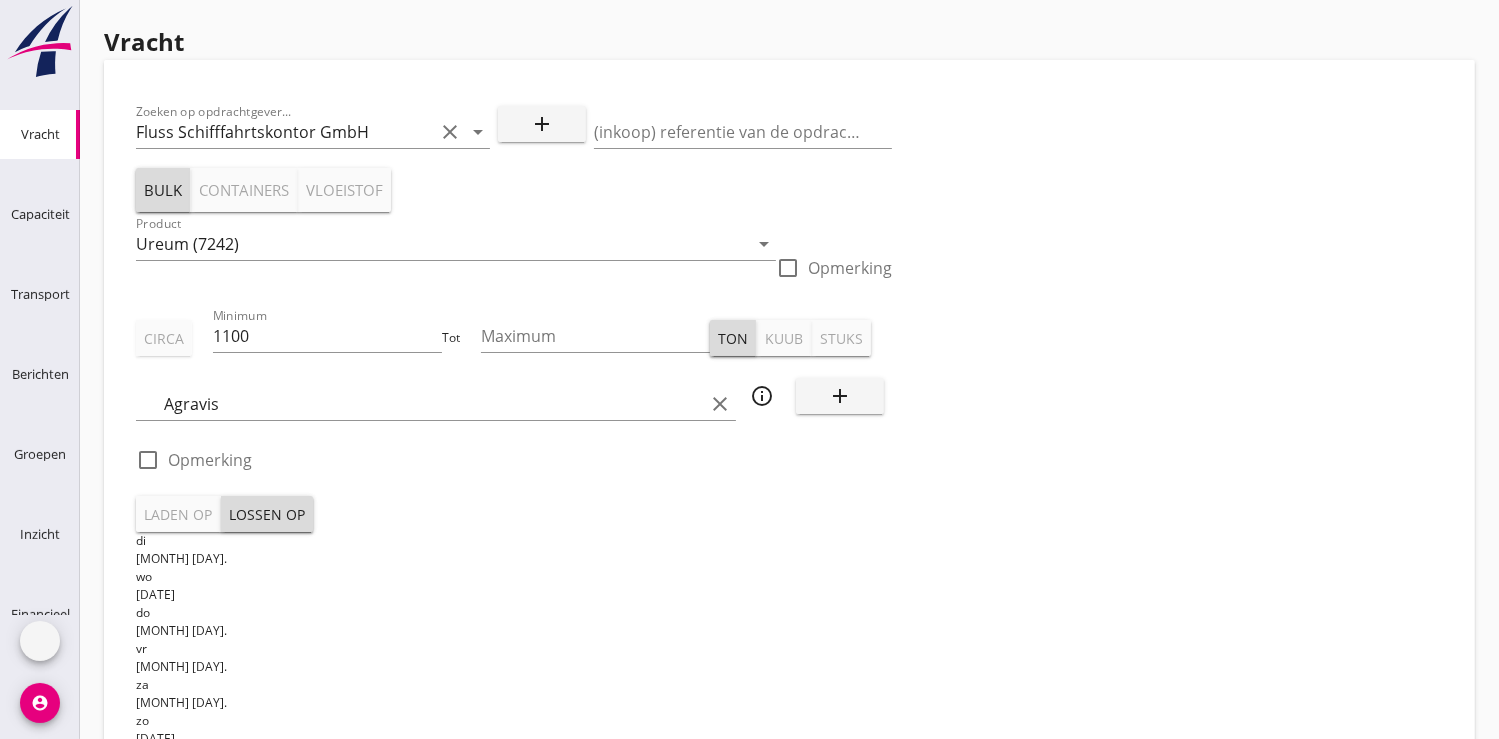 click on "date_range" at bounding box center [148, 868] 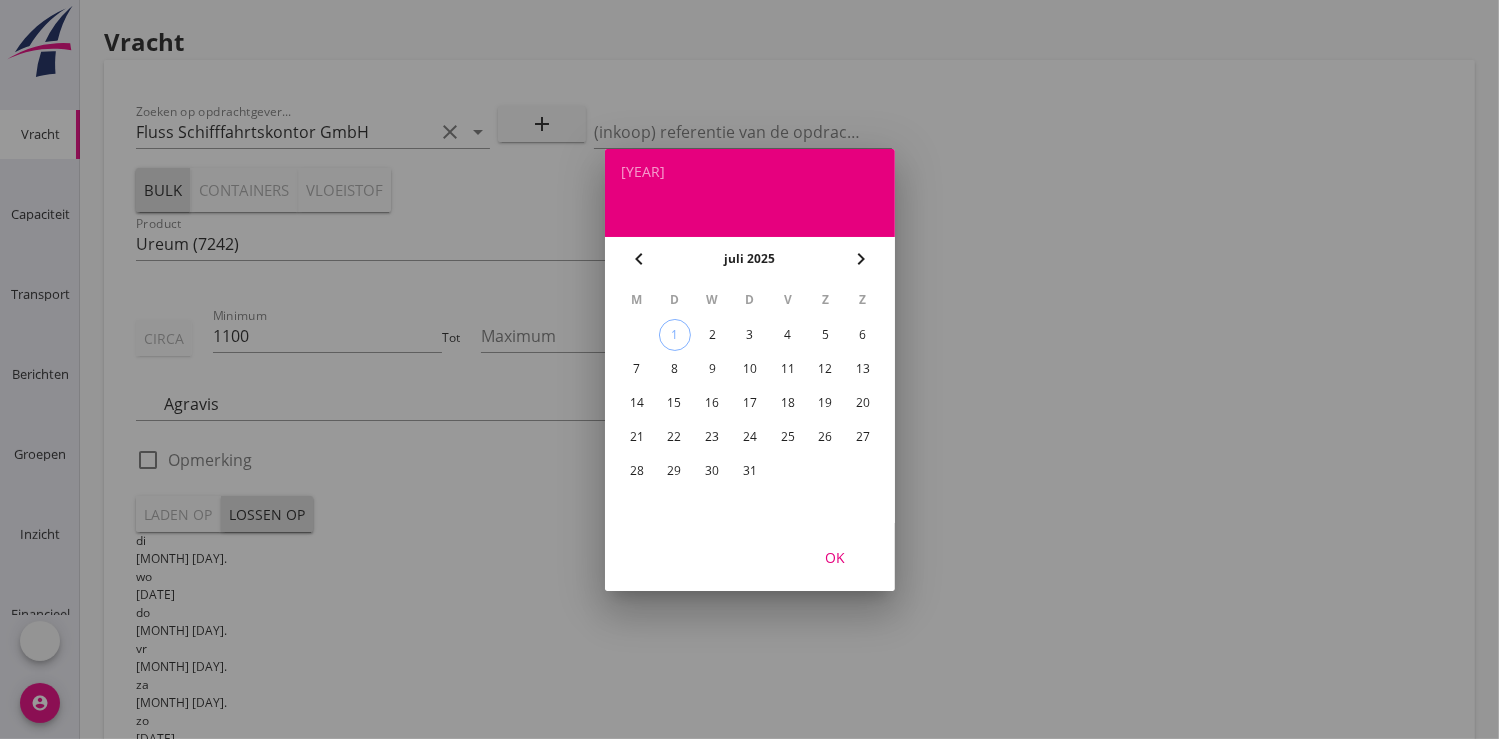 click on "14" at bounding box center (674, 335) 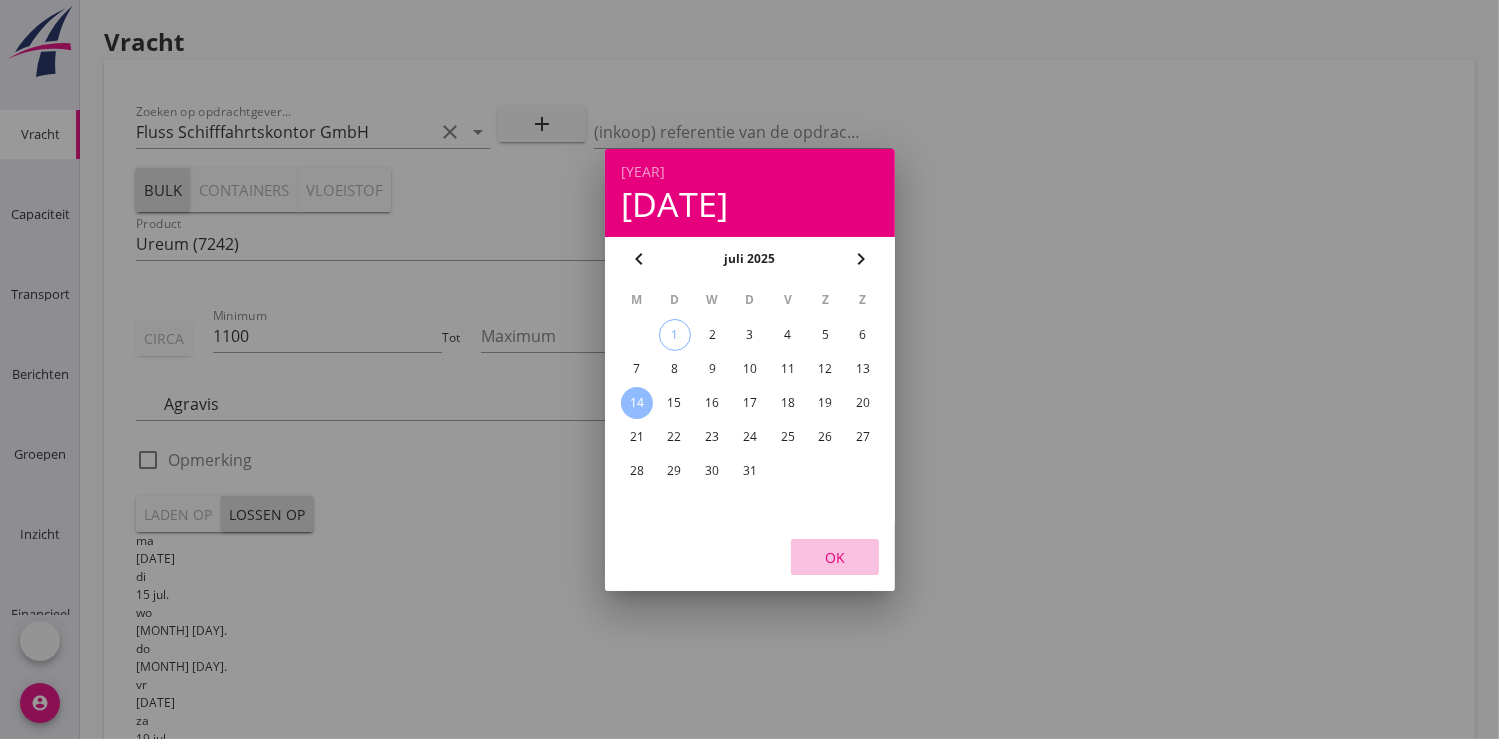 click on "OK" at bounding box center [835, 556] 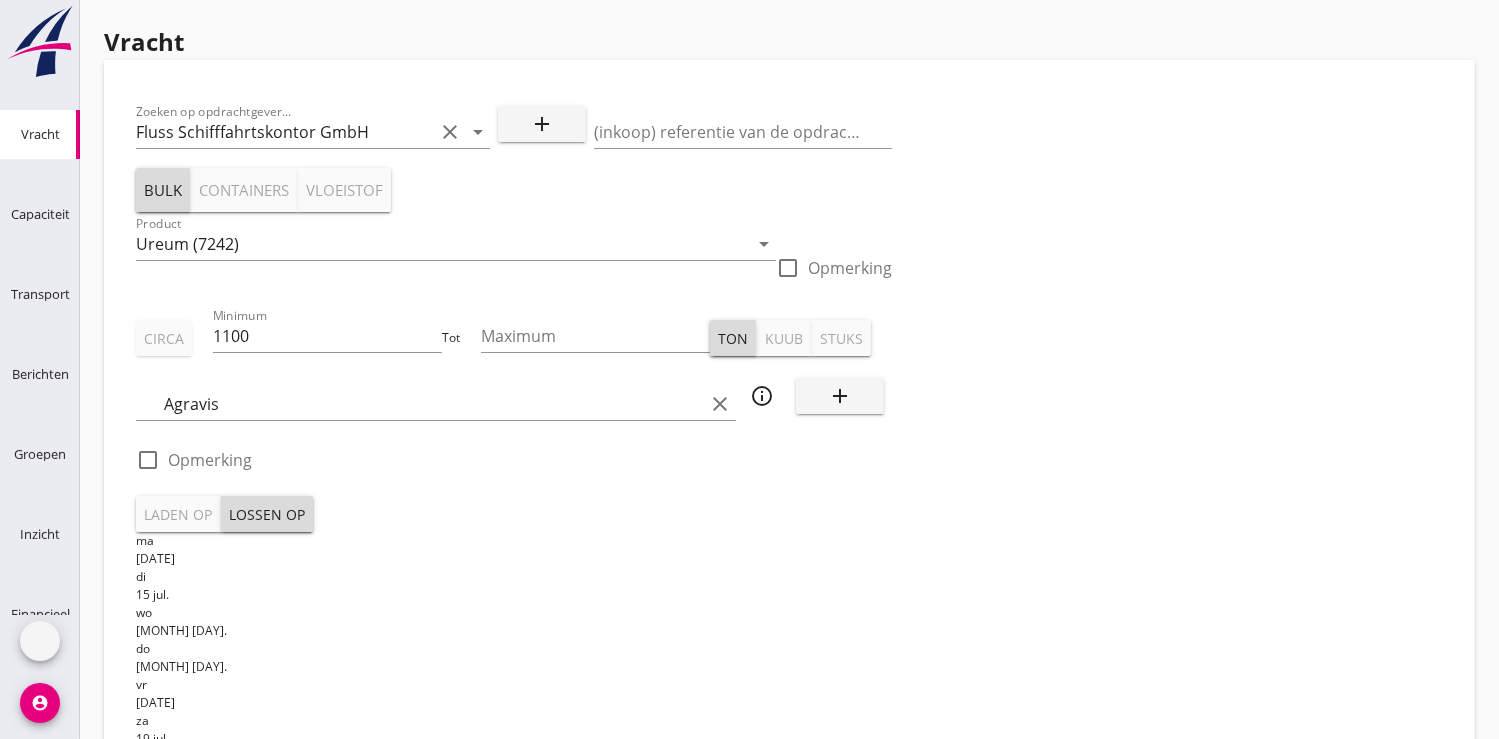 scroll, scrollTop: 222, scrollLeft: 0, axis: vertical 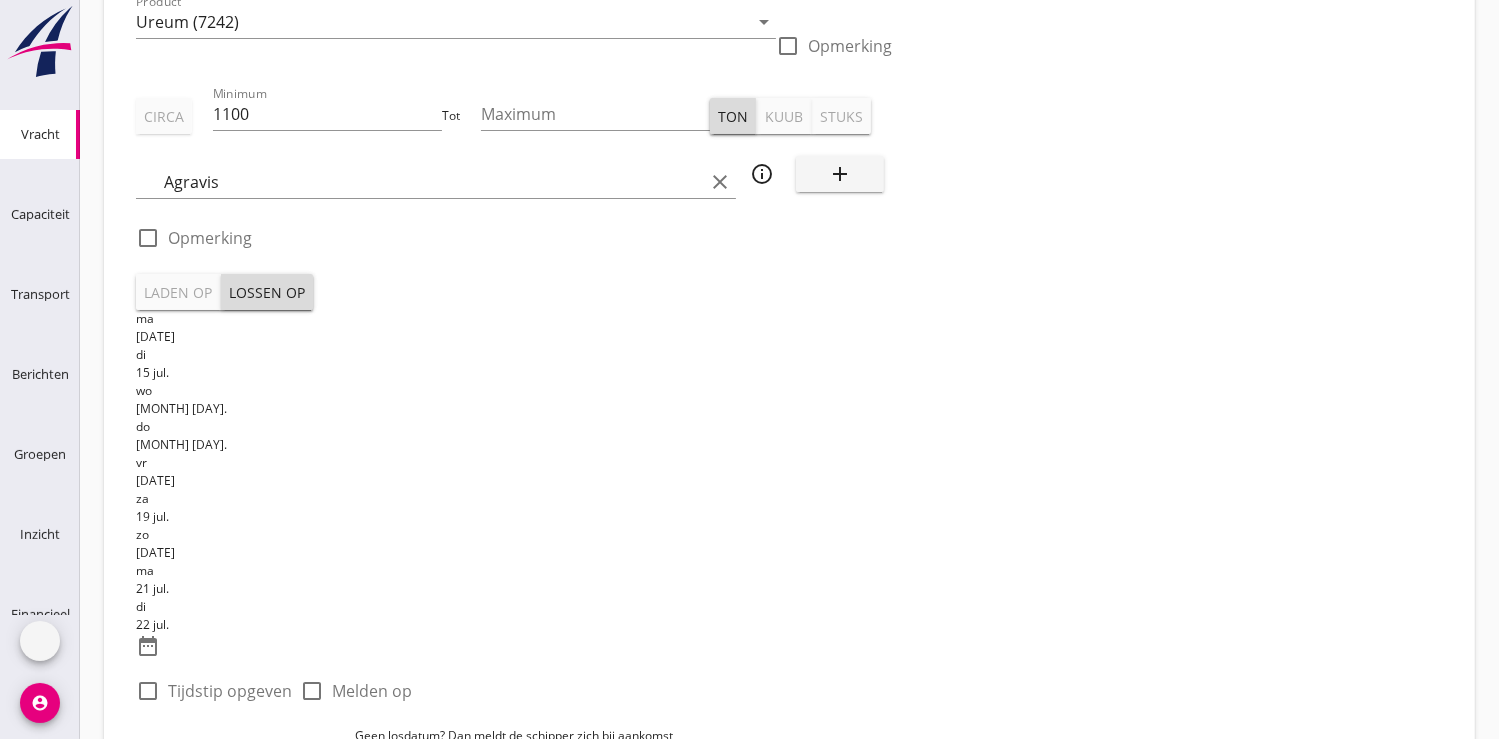 click at bounding box center [148, 691] 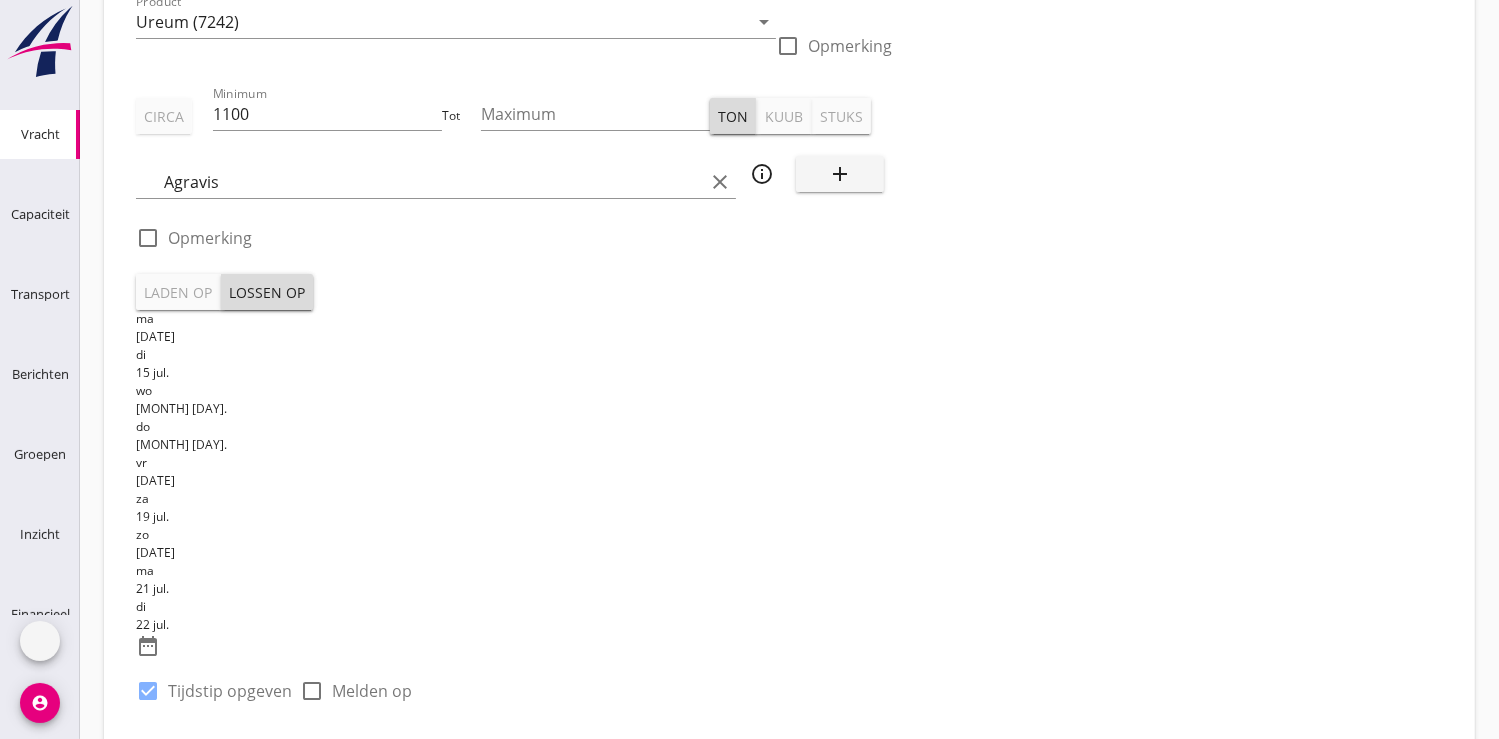 scroll, scrollTop: 0, scrollLeft: 0, axis: both 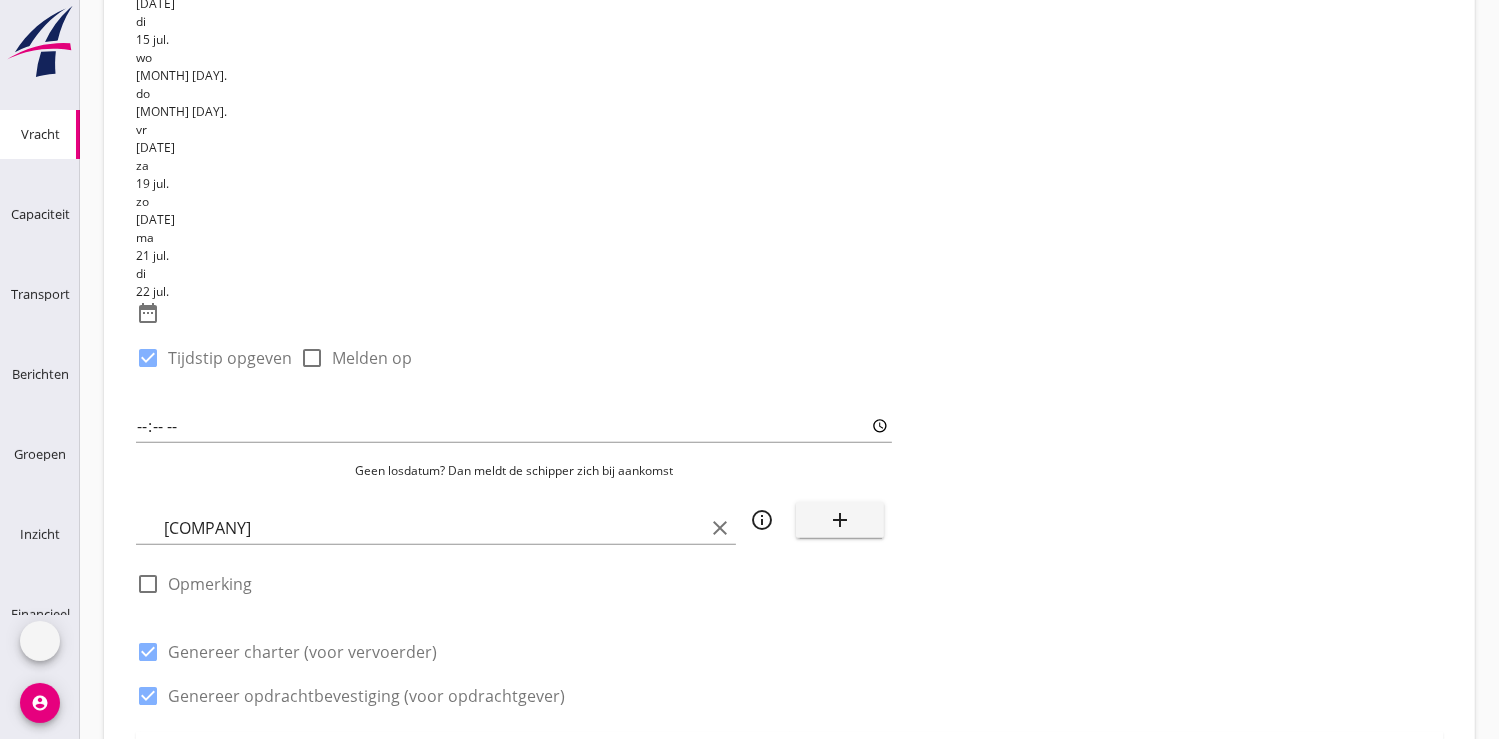 drag, startPoint x: 227, startPoint y: 540, endPoint x: 132, endPoint y: 540, distance: 95 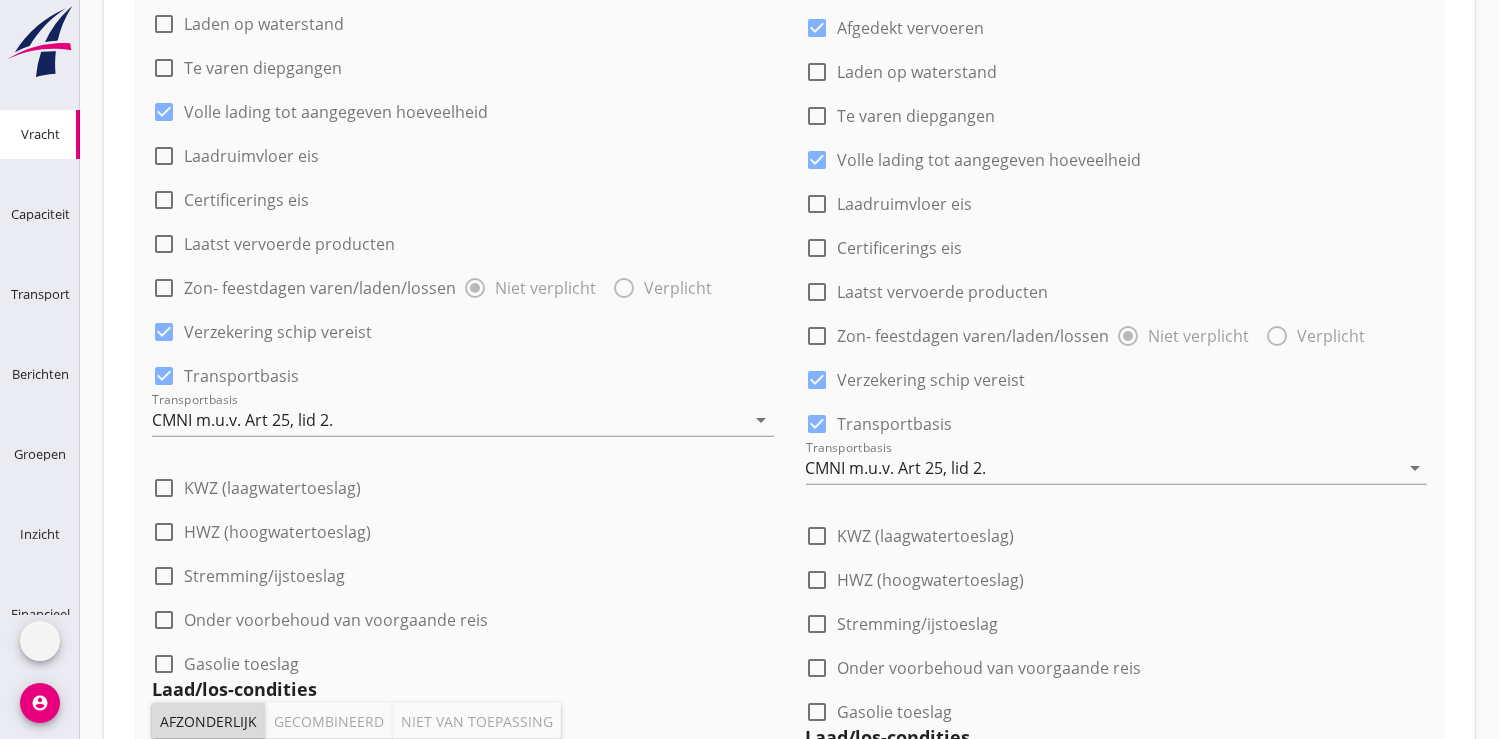 scroll, scrollTop: 2000, scrollLeft: 0, axis: vertical 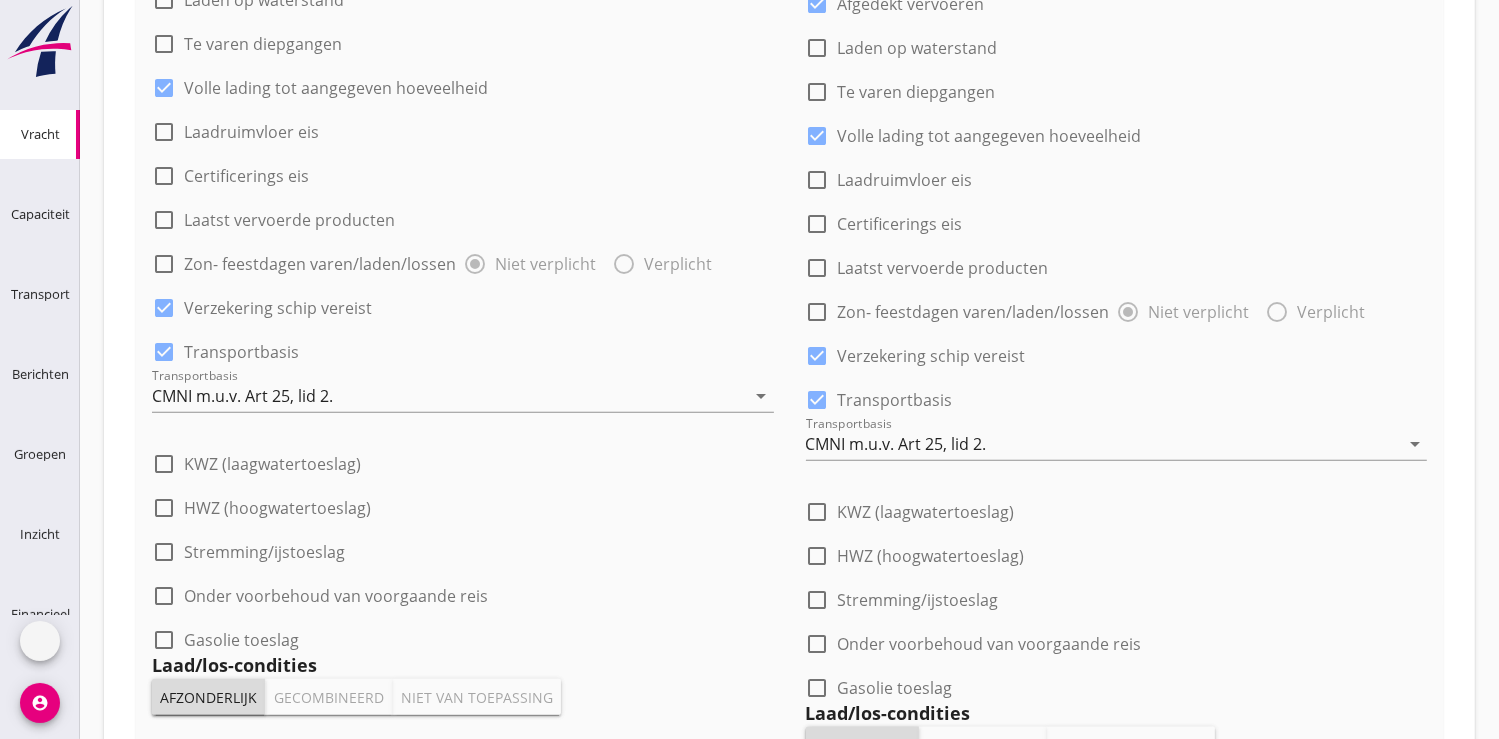 type on "19.50" 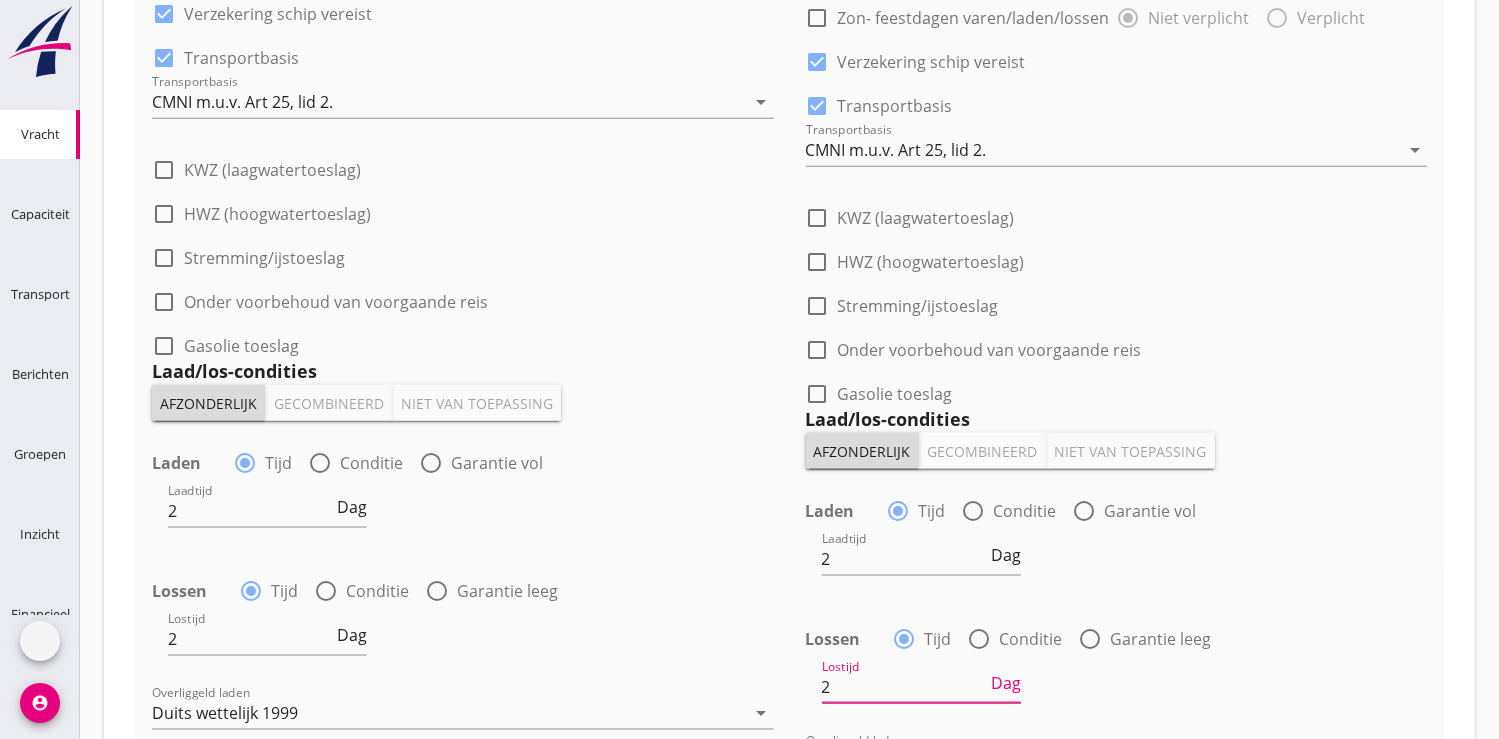scroll, scrollTop: 2368, scrollLeft: 0, axis: vertical 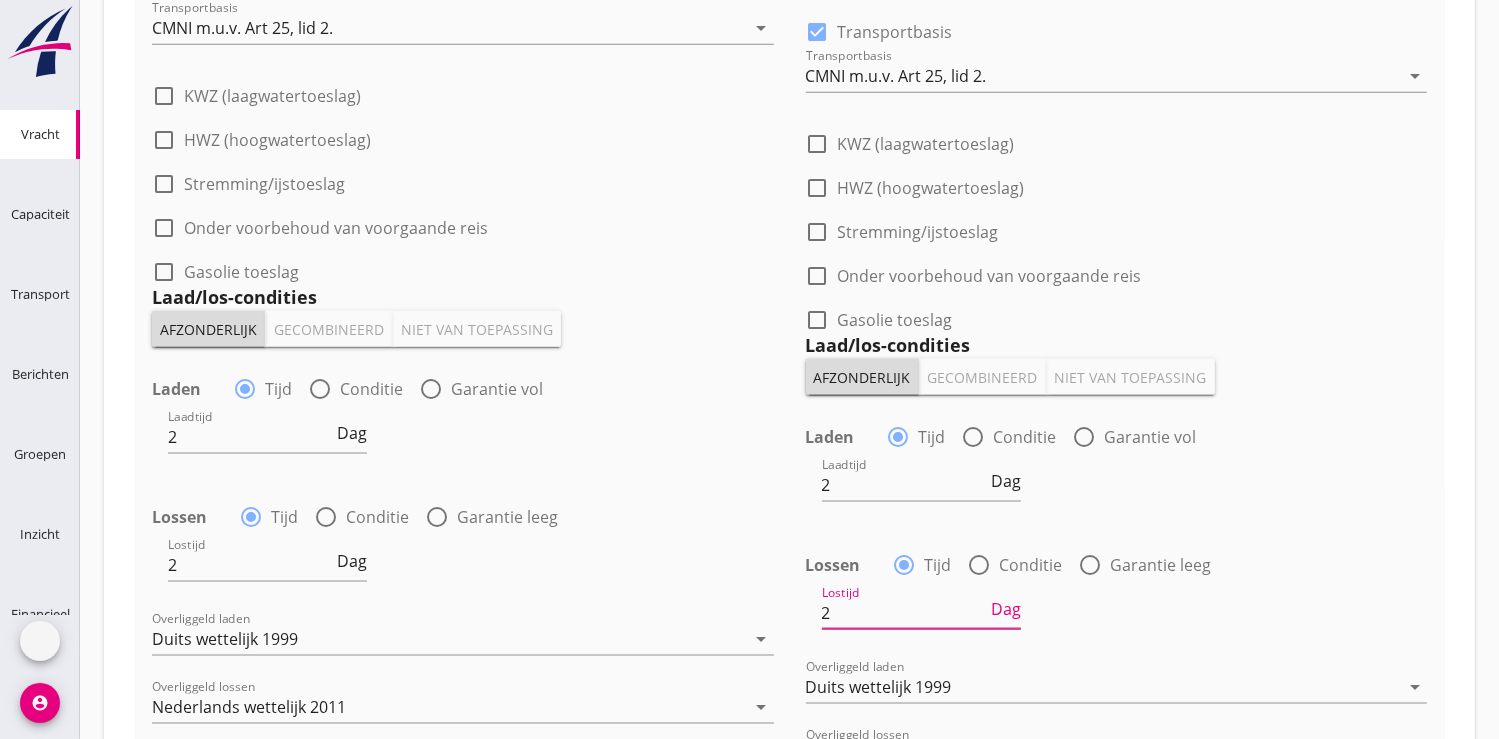 type on "2" 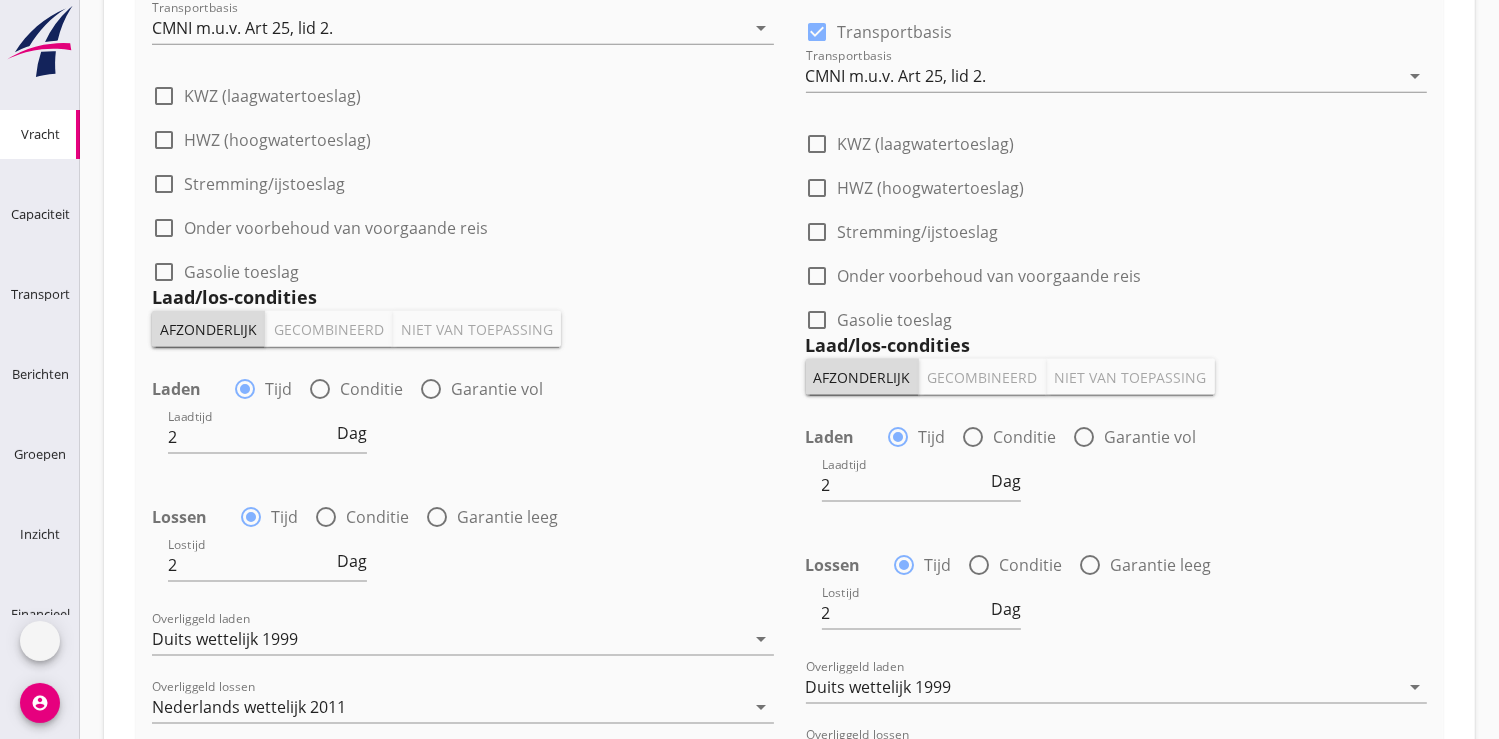 scroll, scrollTop: 2352, scrollLeft: 0, axis: vertical 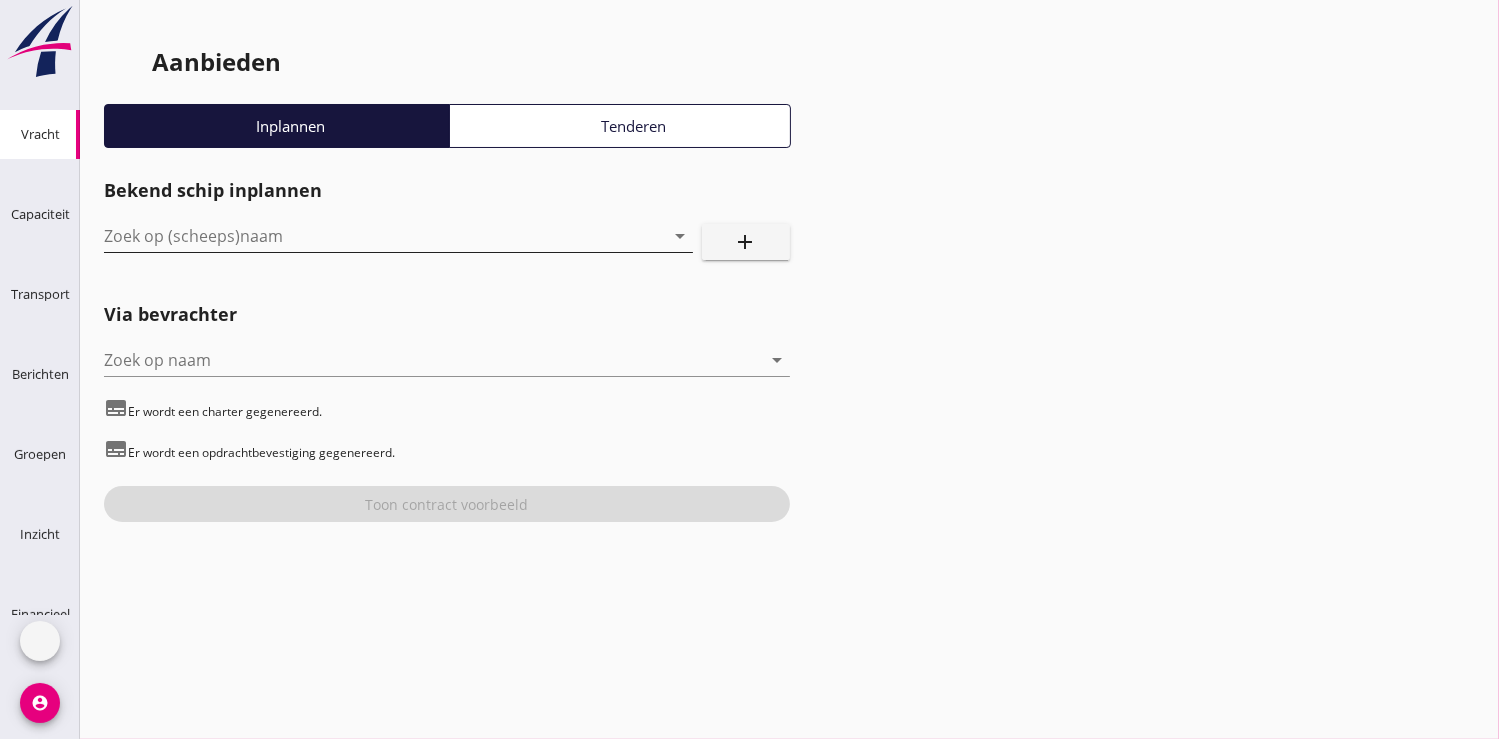 click at bounding box center (370, 236) 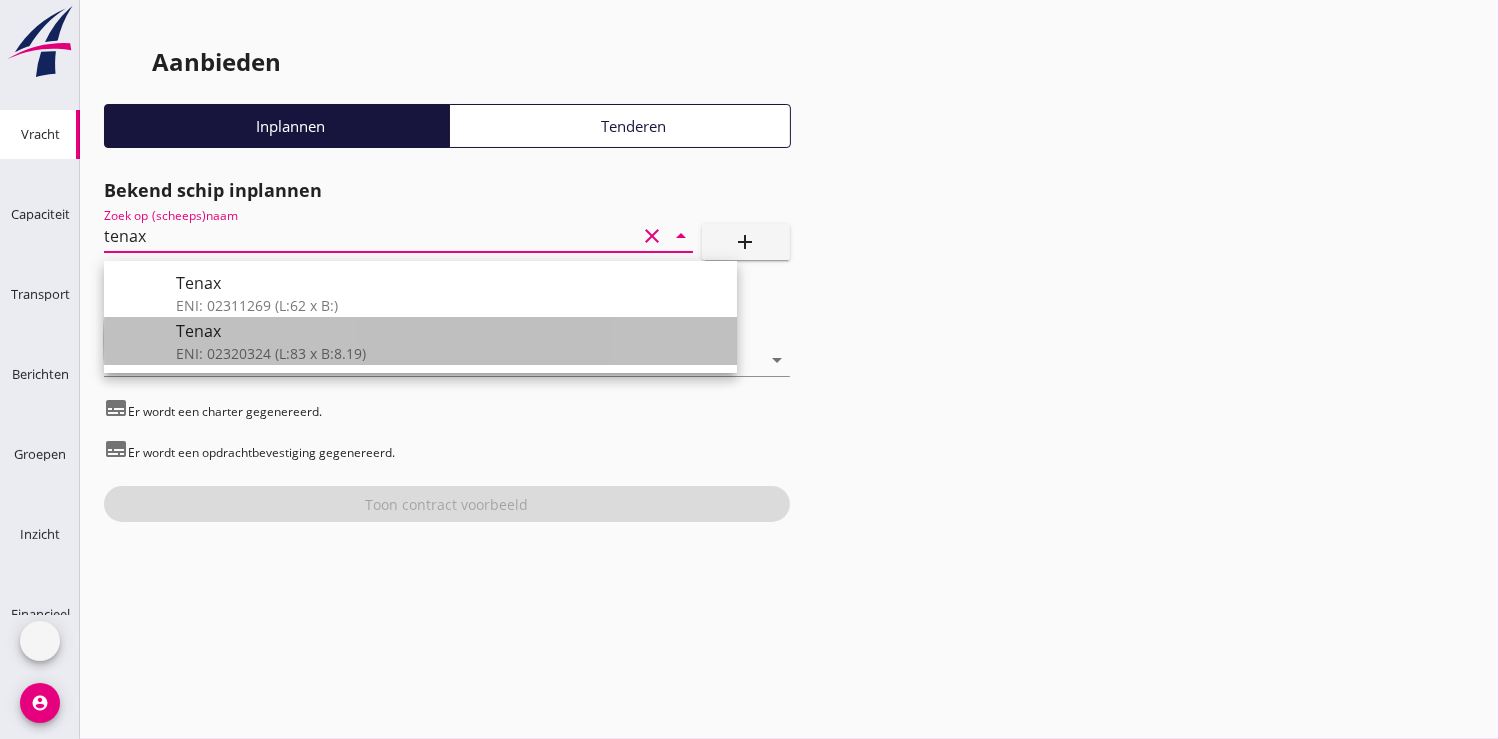 click on "Tenax" at bounding box center (448, 331) 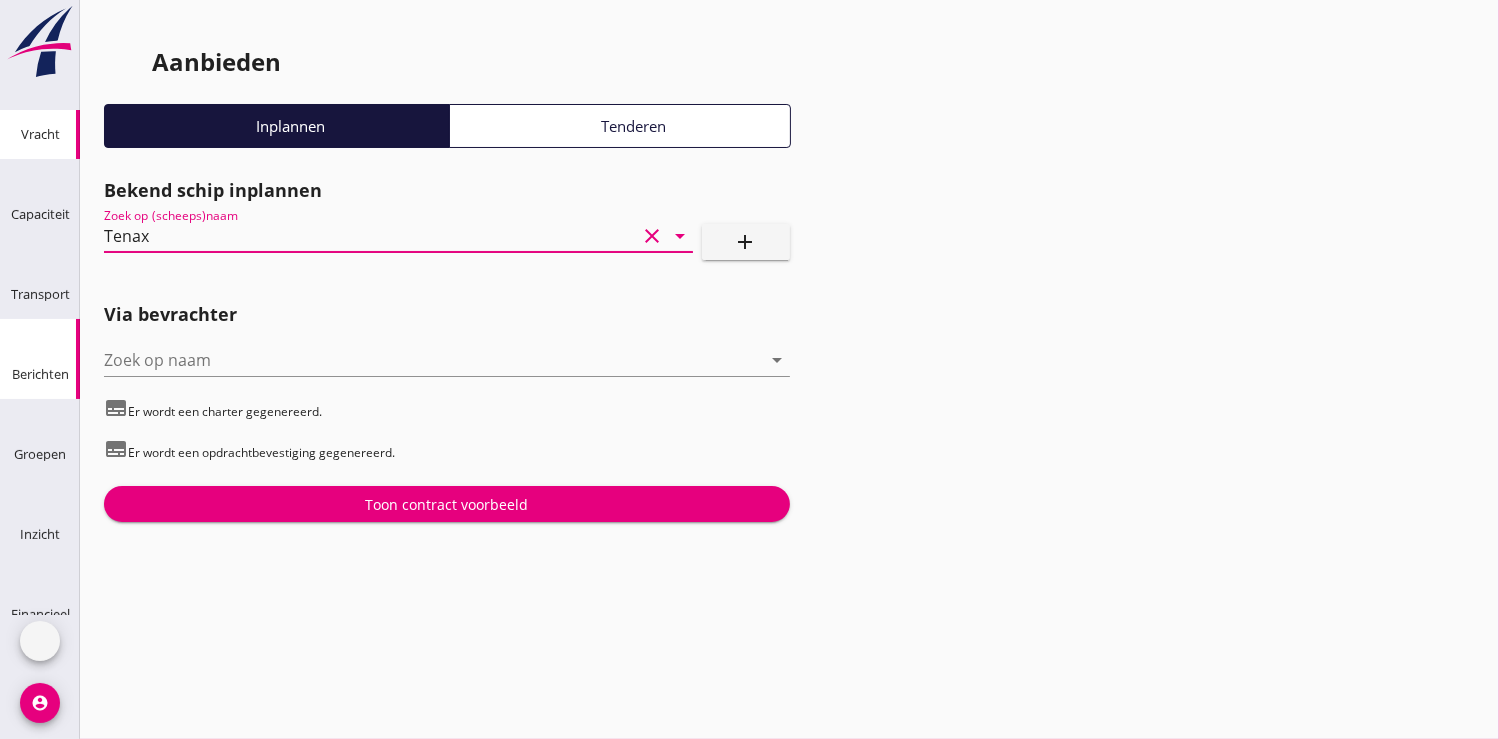 type on "Tenax" 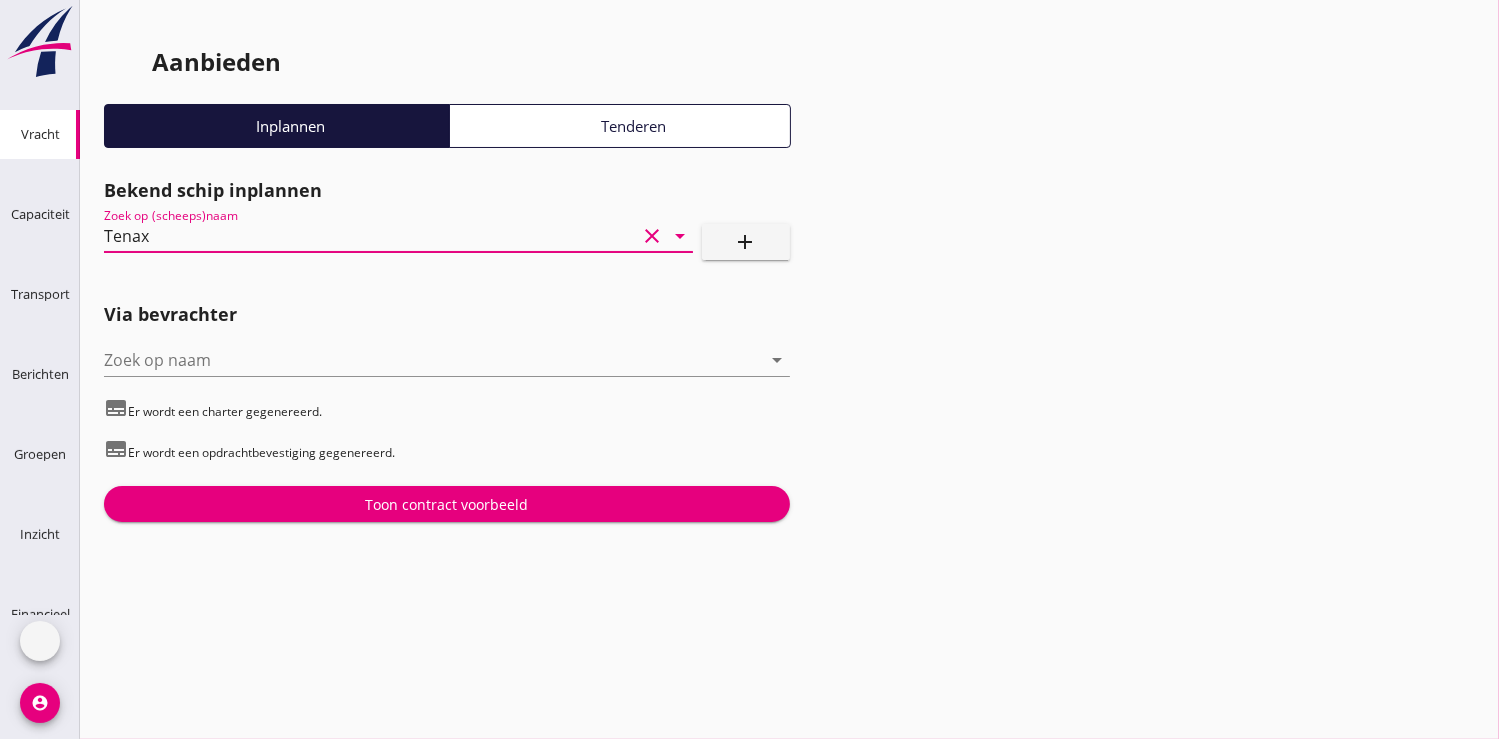 click on "Toon contract voorbeeld" at bounding box center (446, 504) 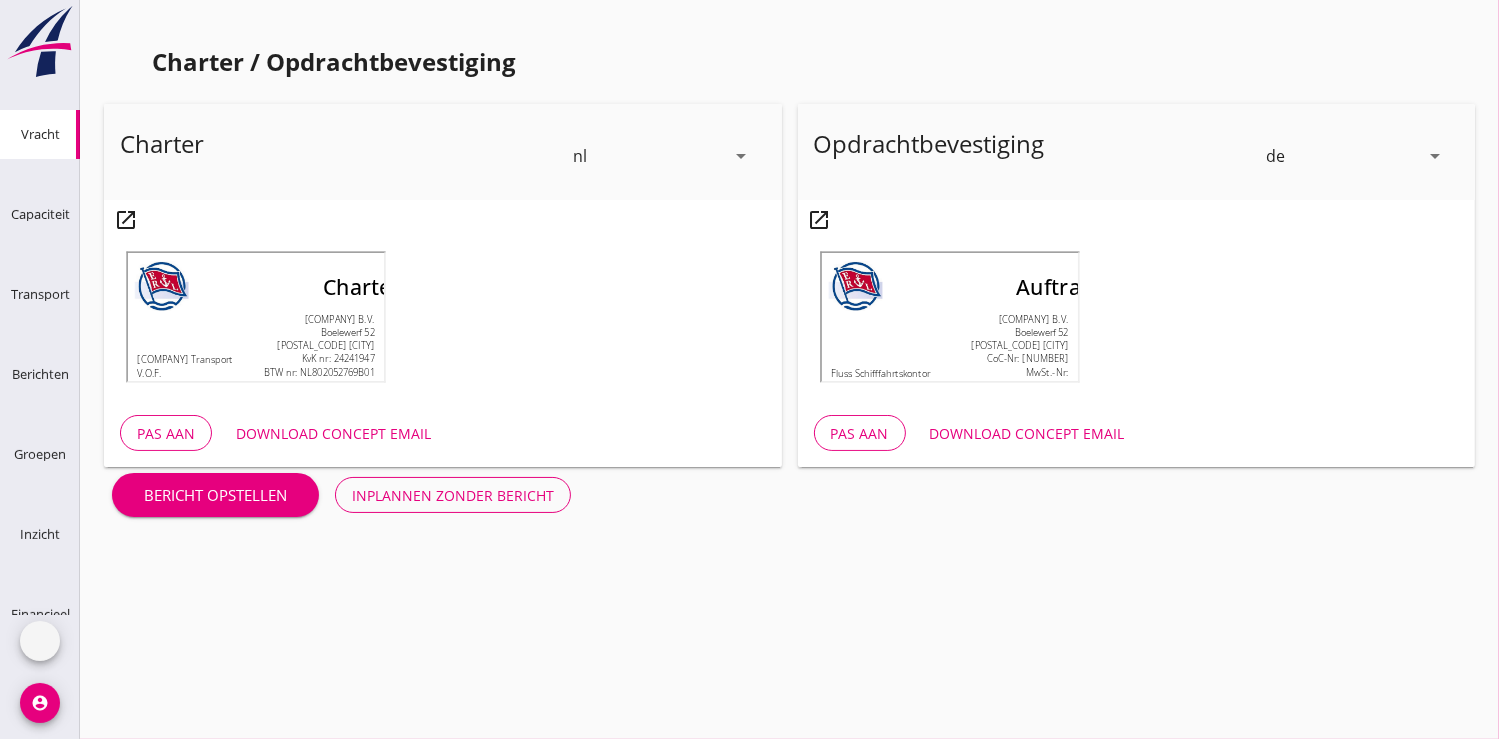 scroll, scrollTop: 576, scrollLeft: 0, axis: vertical 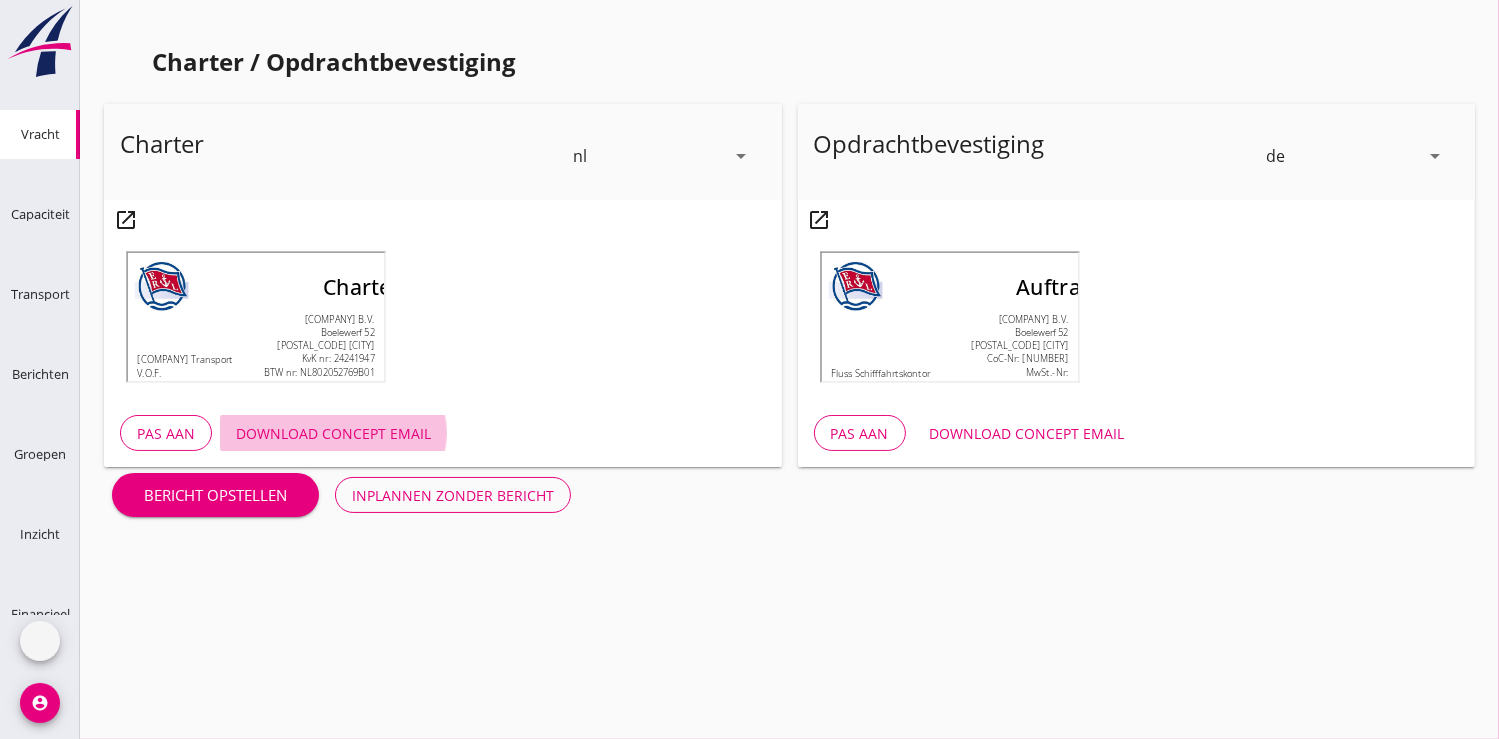 click on "Download concept email" at bounding box center [333, 433] 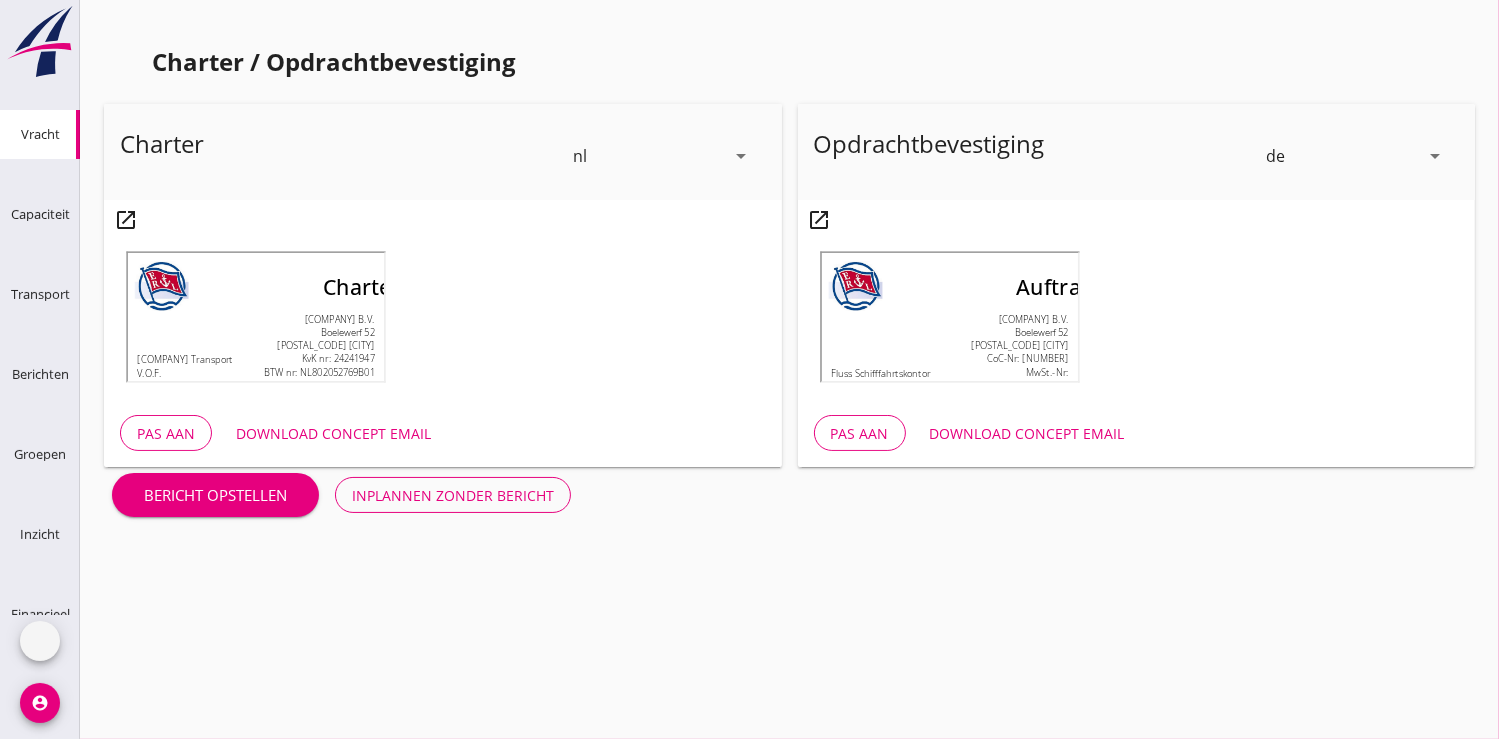 scroll, scrollTop: 576, scrollLeft: 0, axis: vertical 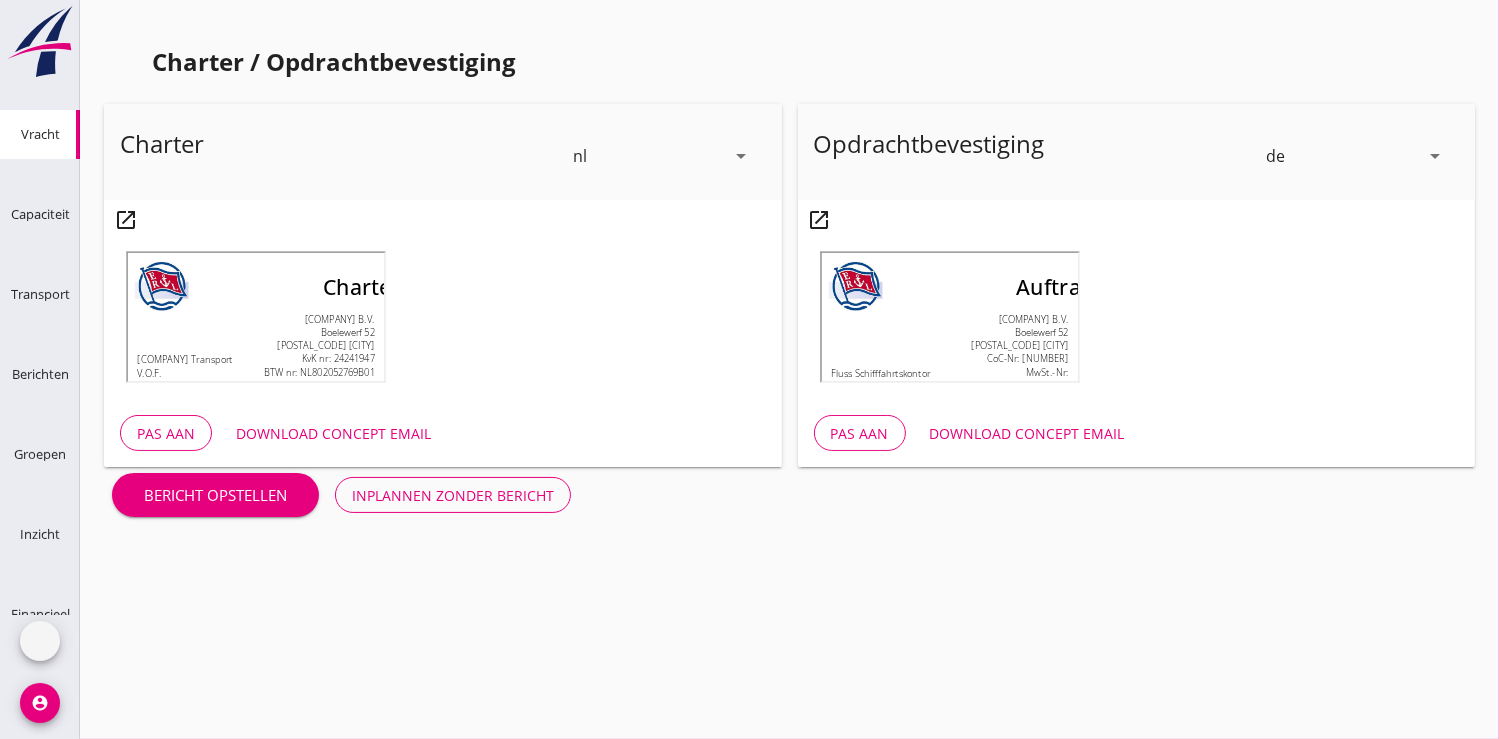 click on "Inplannen zonder bericht" at bounding box center [453, 495] 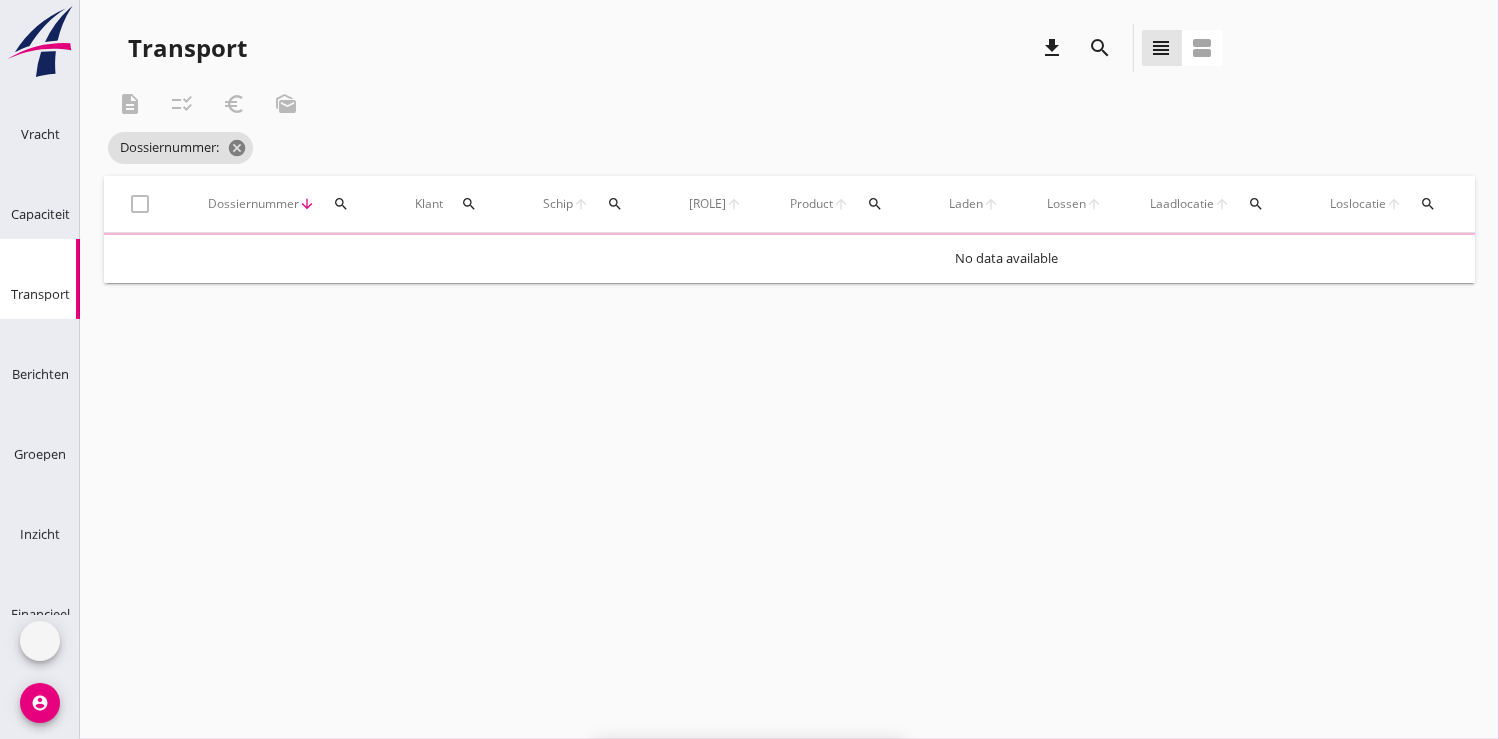 scroll, scrollTop: 0, scrollLeft: 0, axis: both 